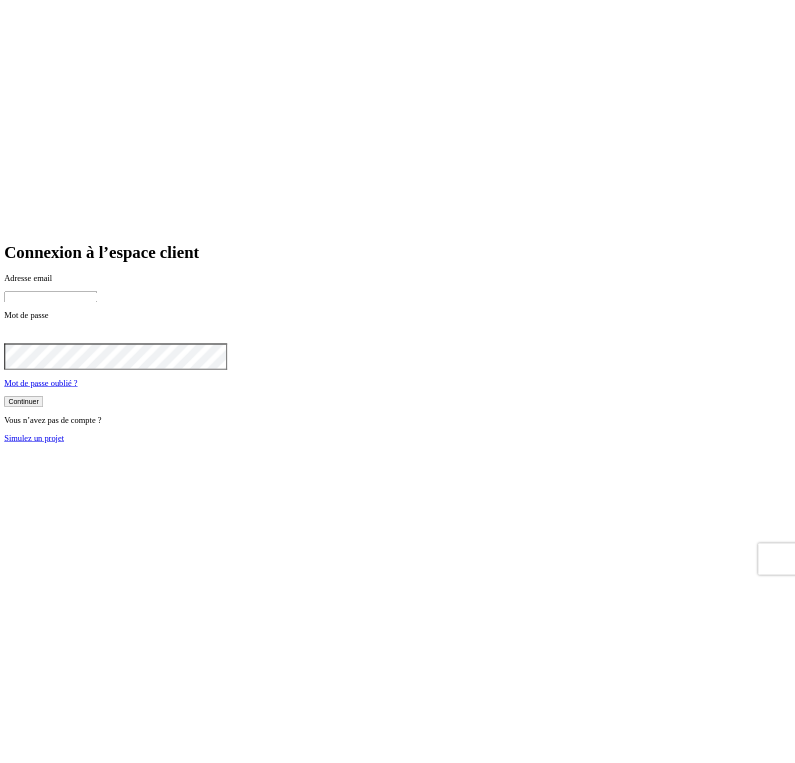 scroll, scrollTop: 0, scrollLeft: 0, axis: both 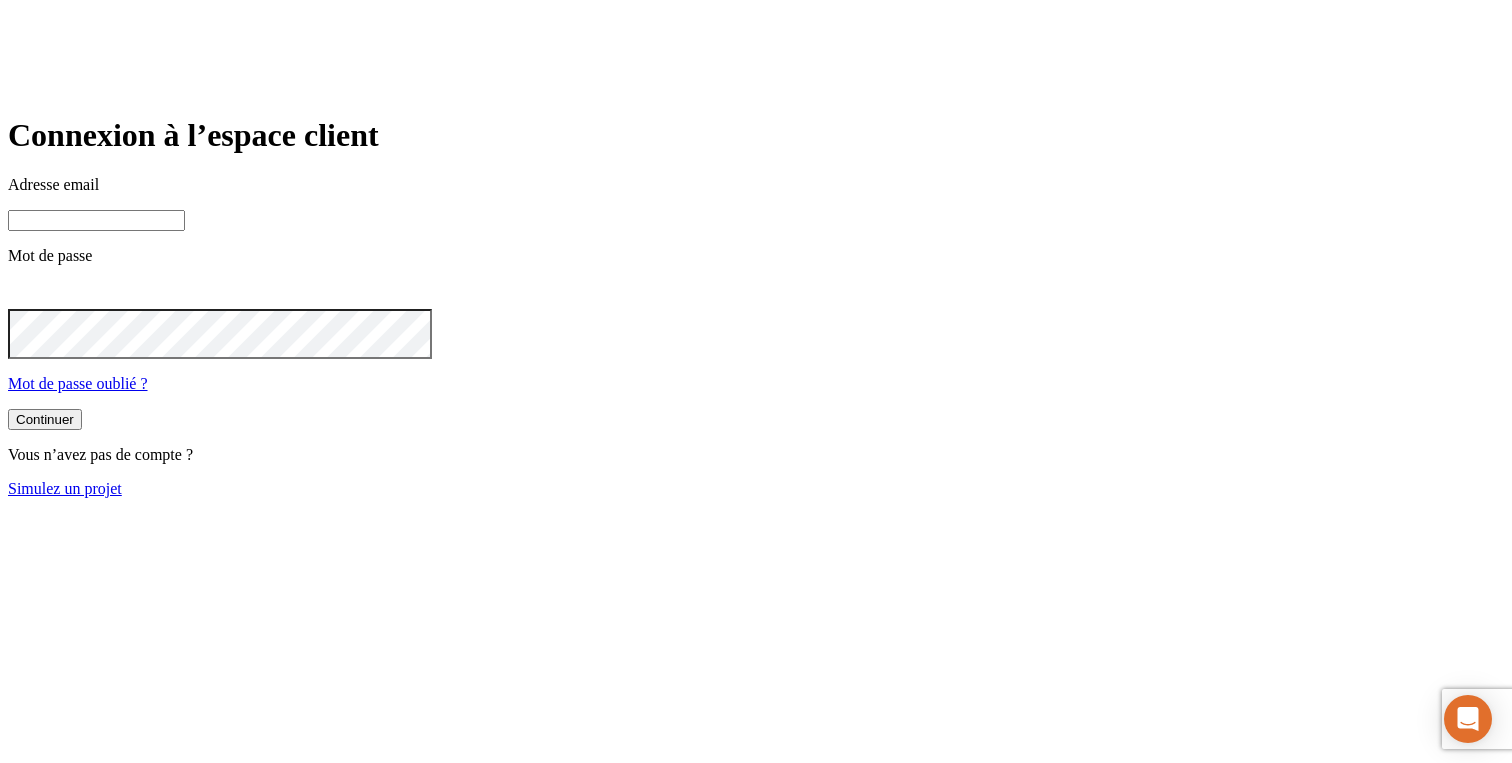 type on "[EMAIL_ADDRESS][DOMAIN_NAME]" 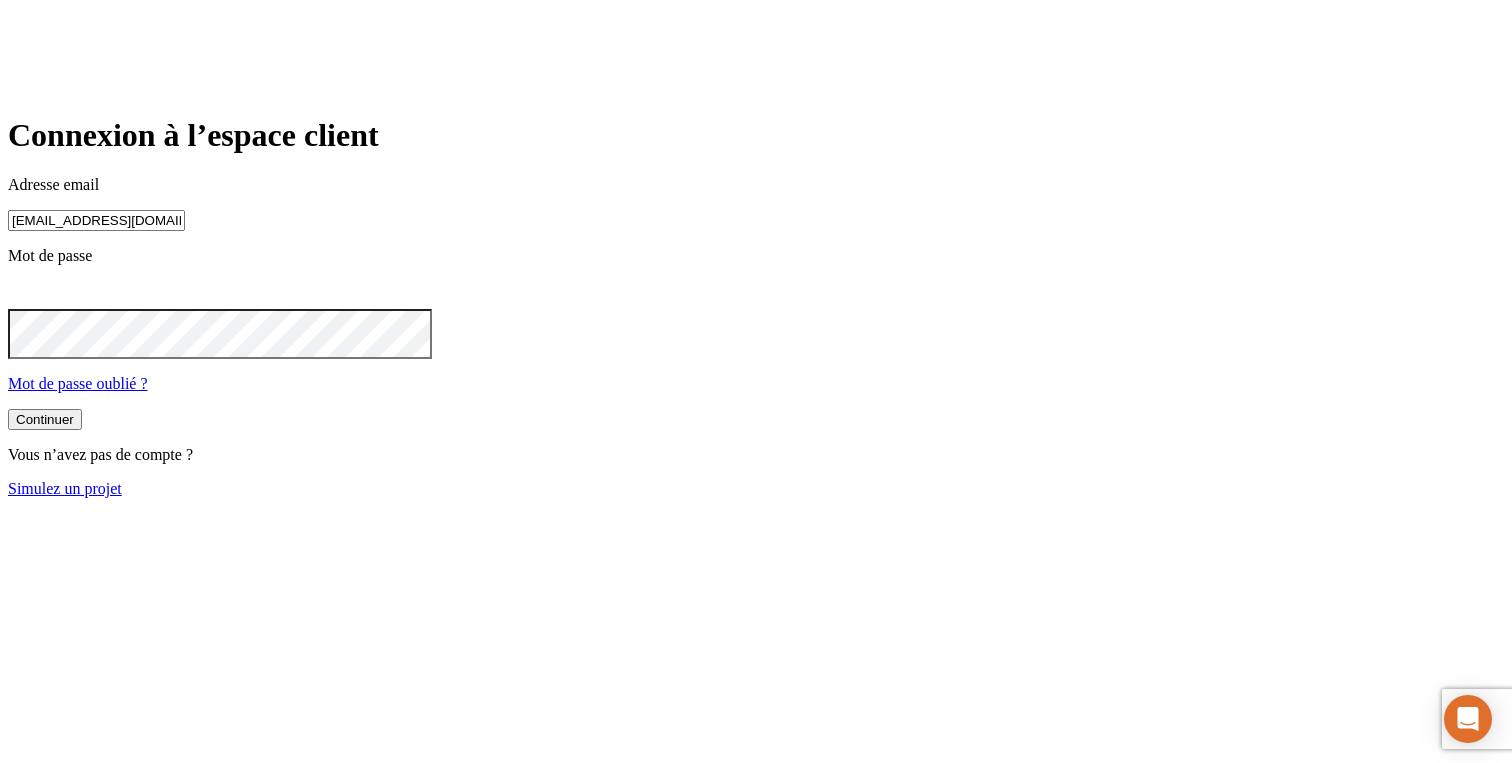 click on "[EMAIL_ADDRESS][DOMAIN_NAME]" at bounding box center [96, 220] 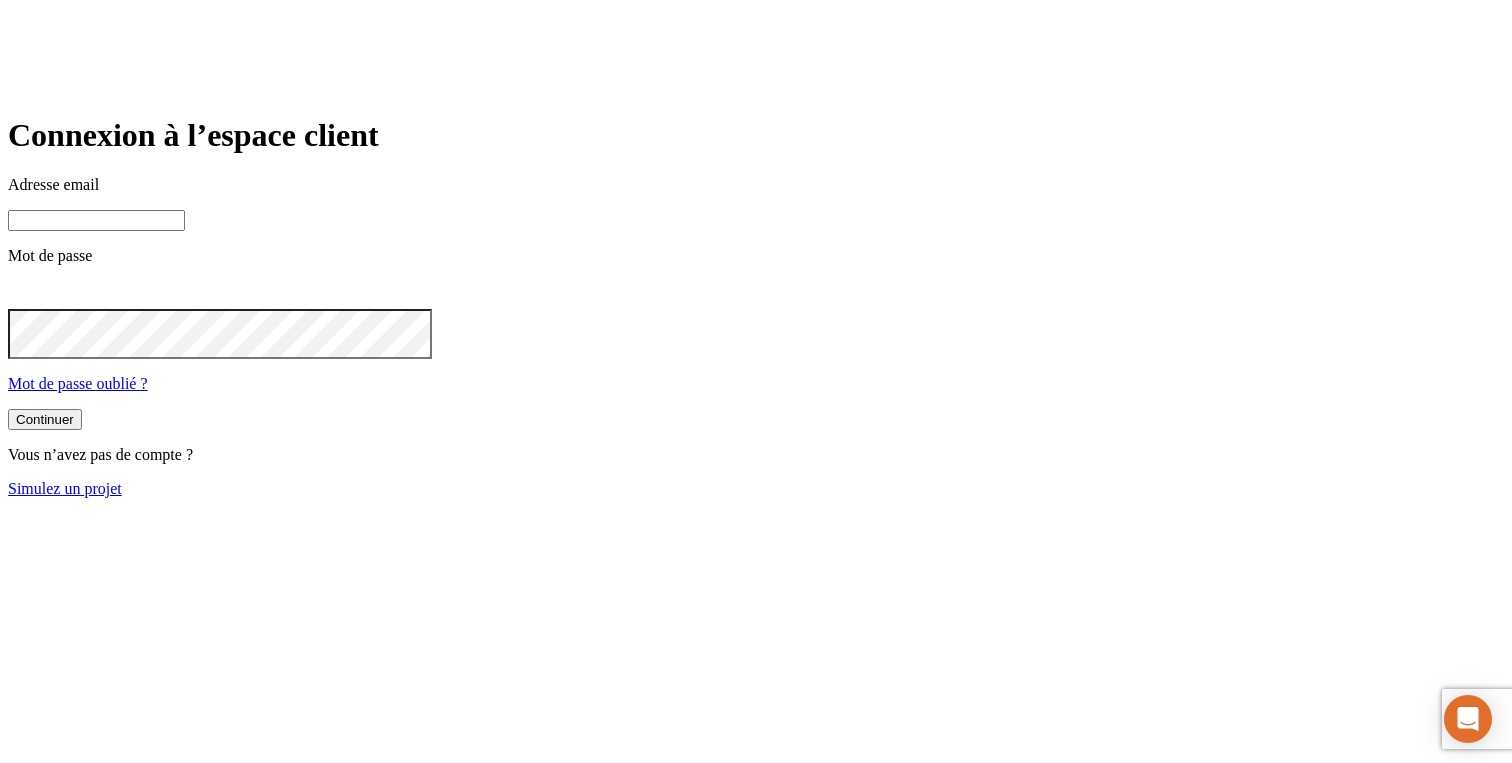 type on "james.bond+3028@nalo.fr" 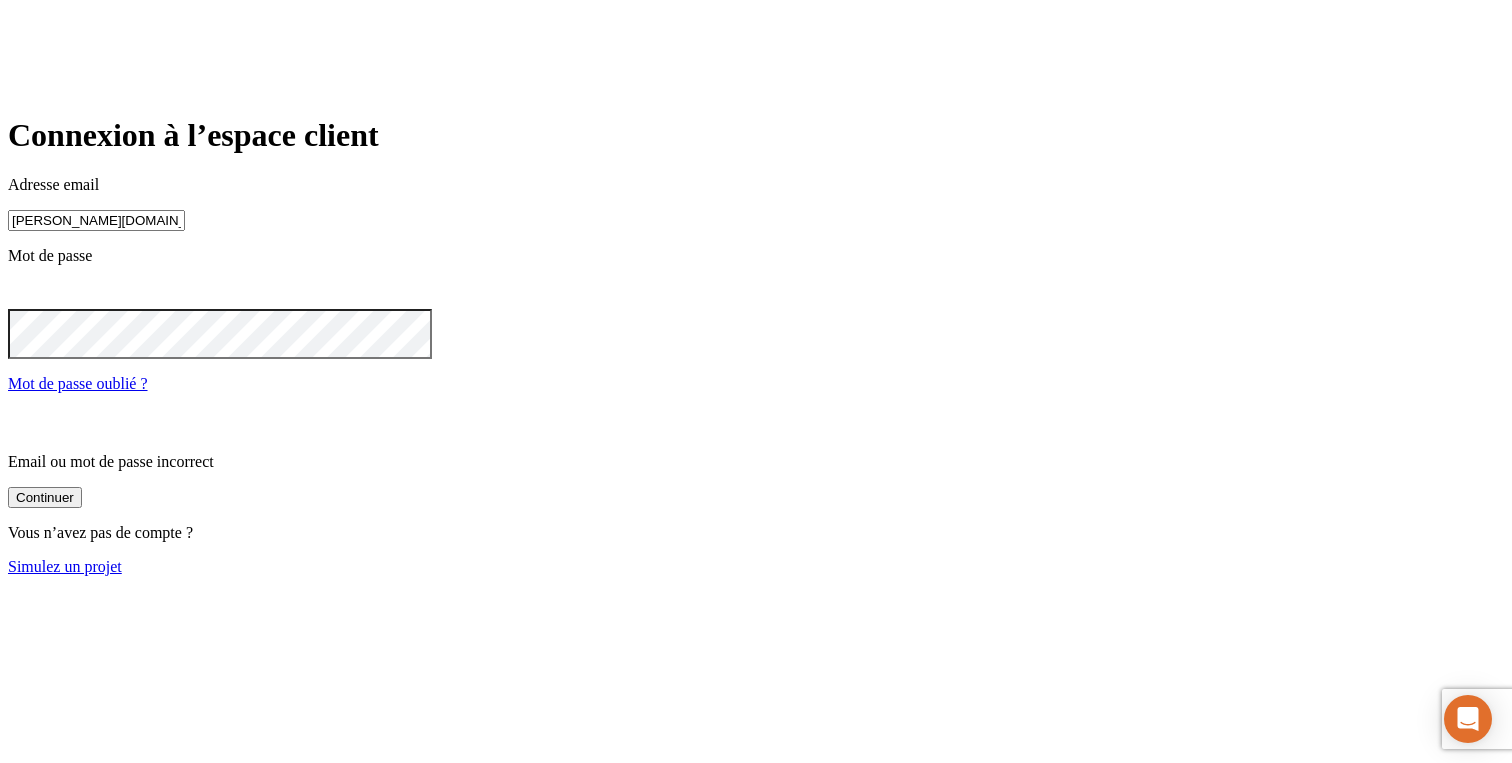 click 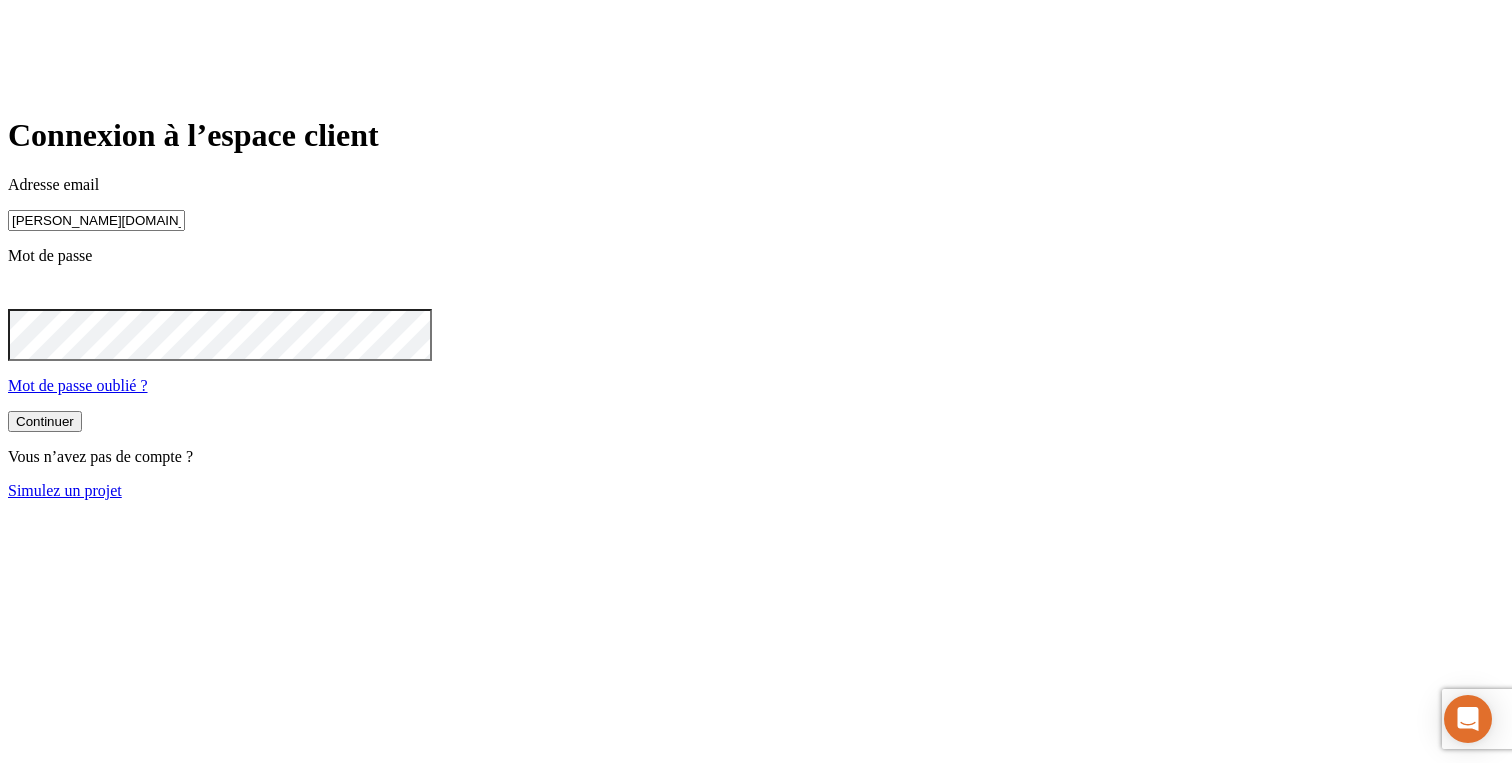 click on "Continuer" at bounding box center [45, 421] 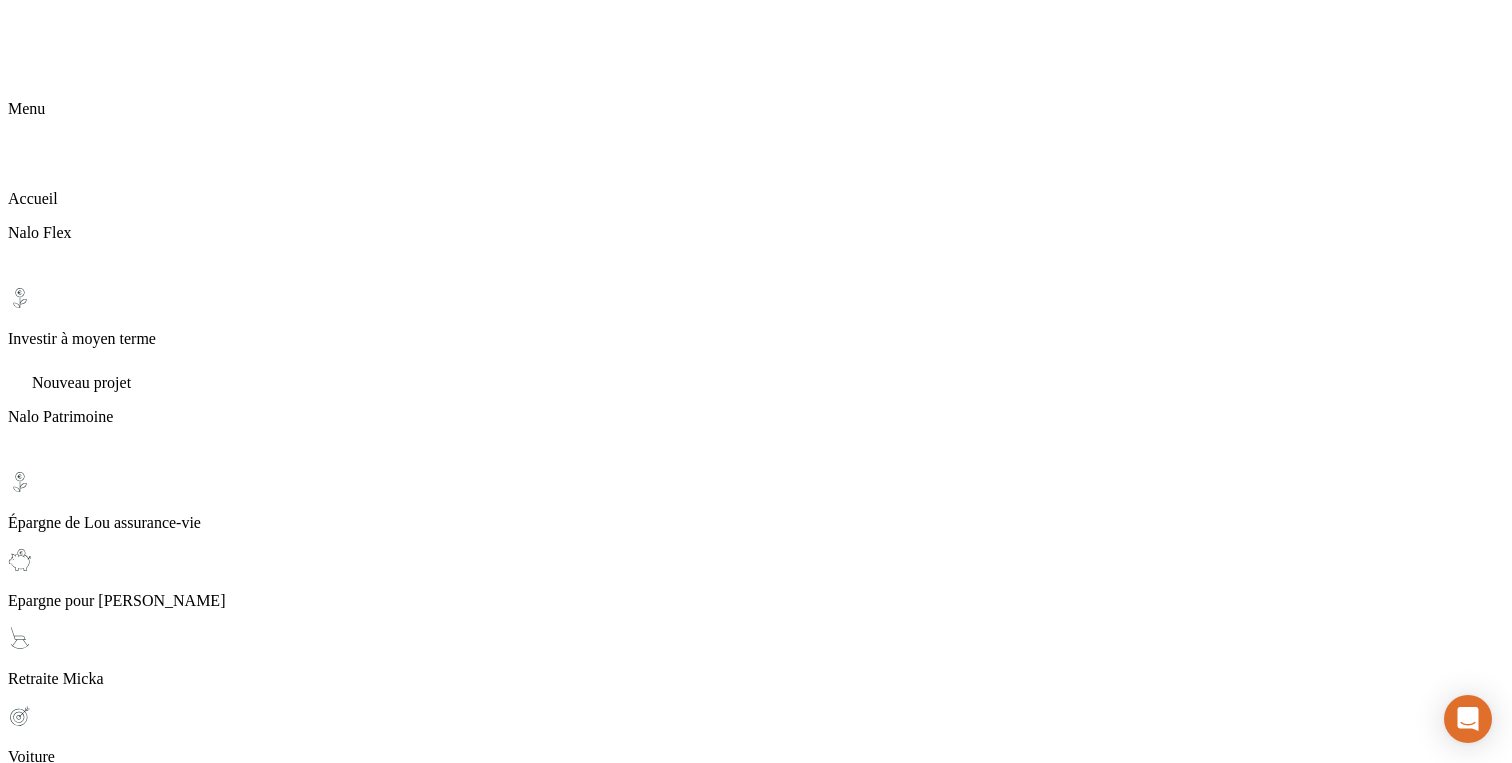 click on "Investir à moyen terme" at bounding box center [756, 5951] 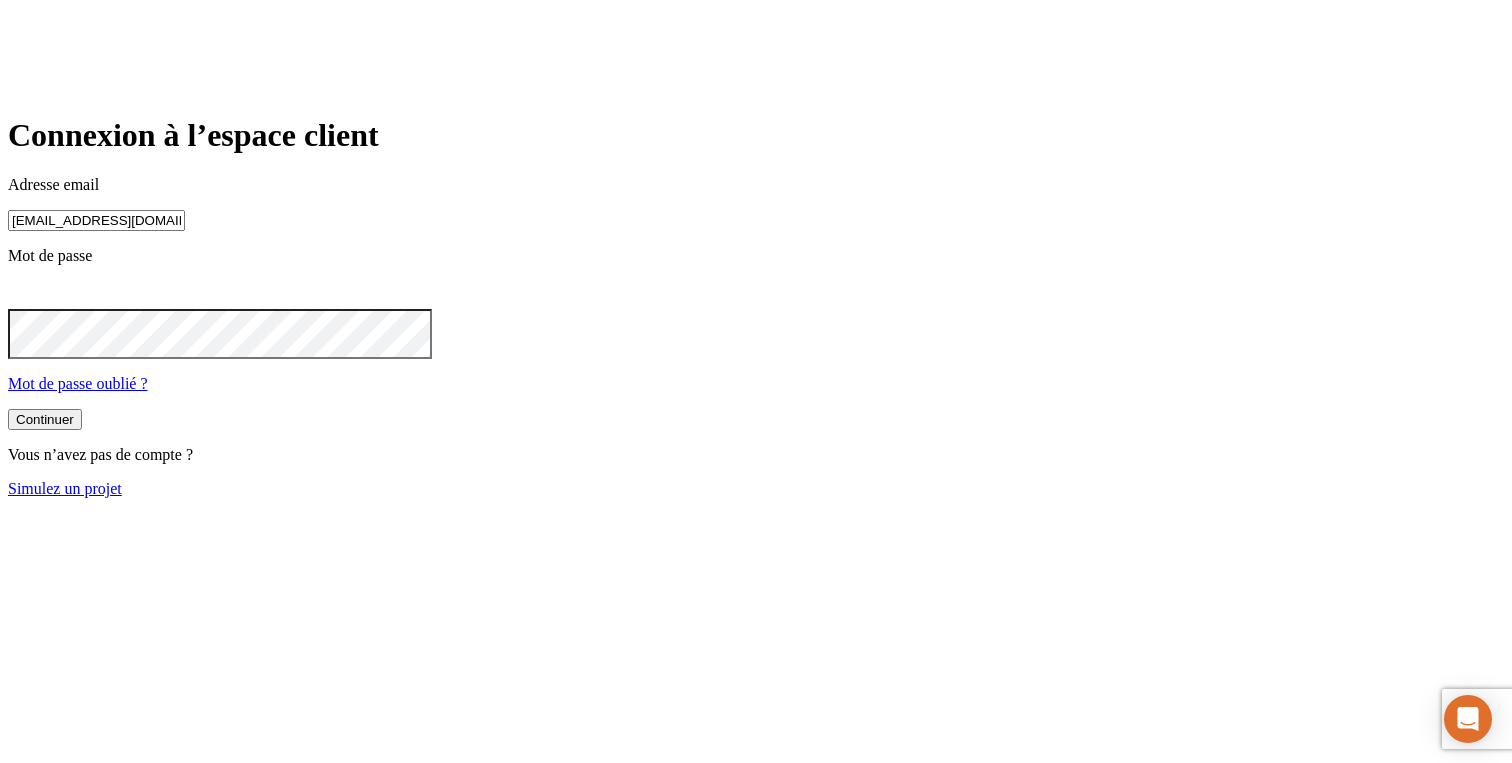 click on "enzo.modena@nalo.fr" at bounding box center [96, 220] 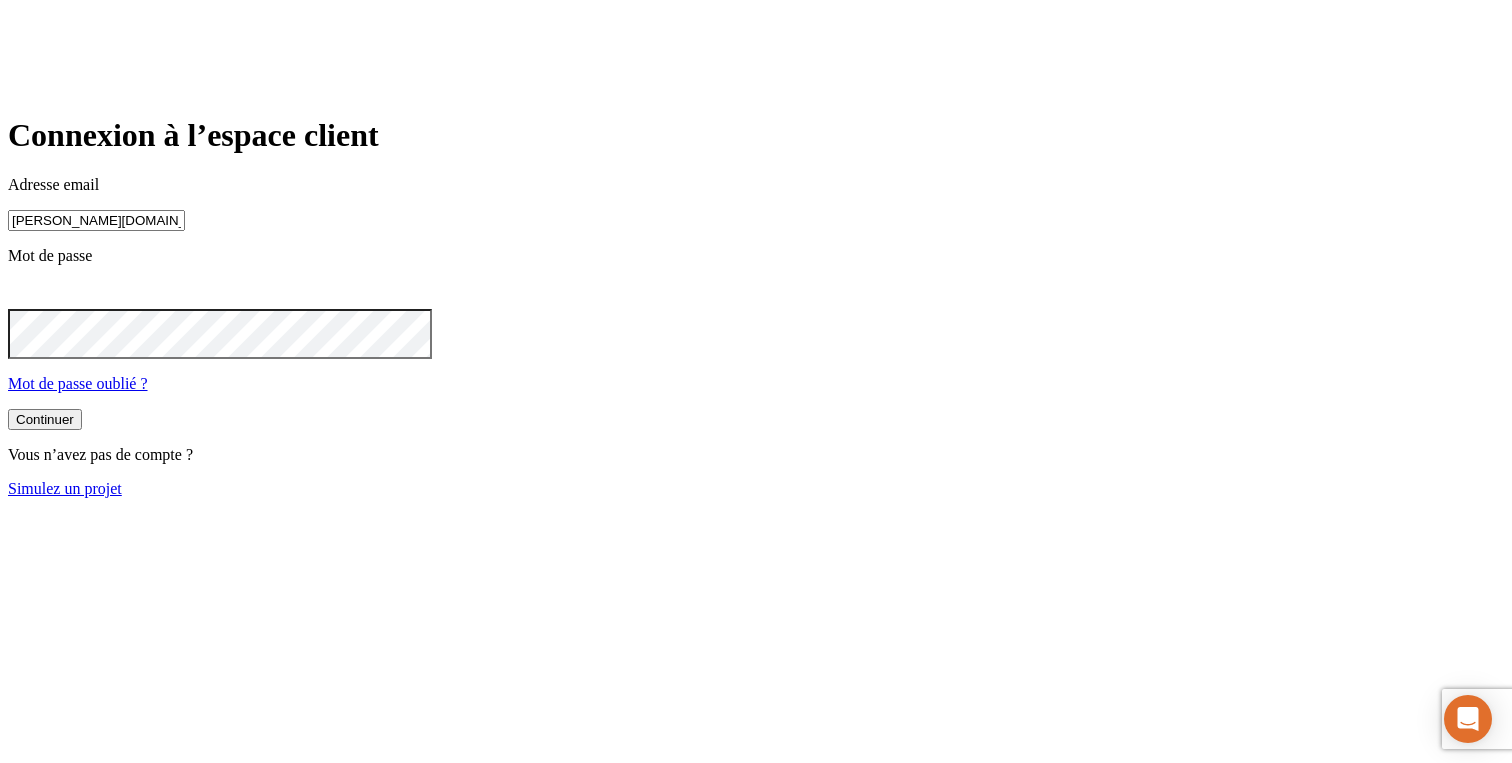 type on "james.bond+3038@nalo.fr" 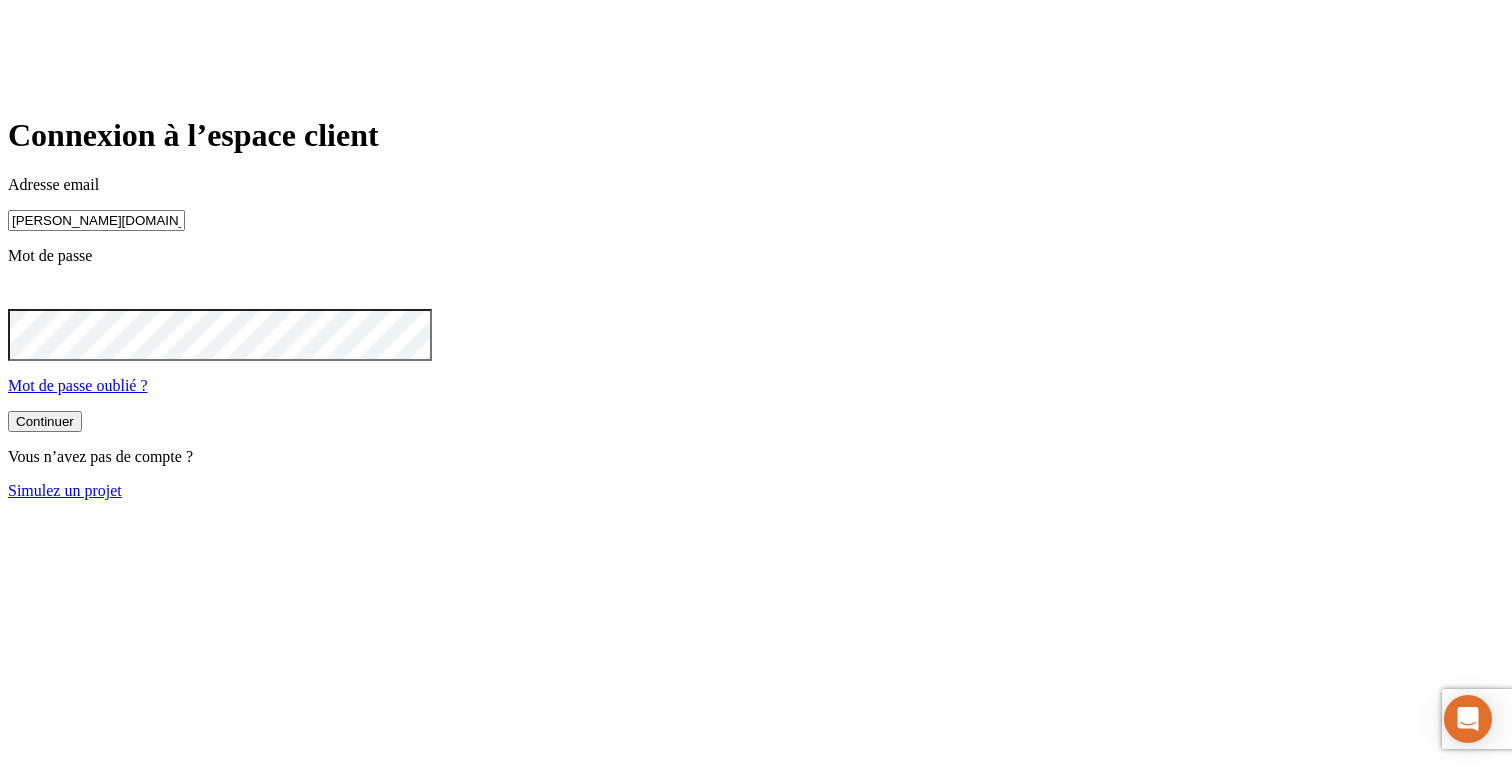click on "Connexion à l’espace client Adresse email james.bond+3038@nalo.fr Mot de passe Mot de passe oublié ? Continuer Vous n’avez pas de compte ? Simulez un projet" at bounding box center (756, 308) 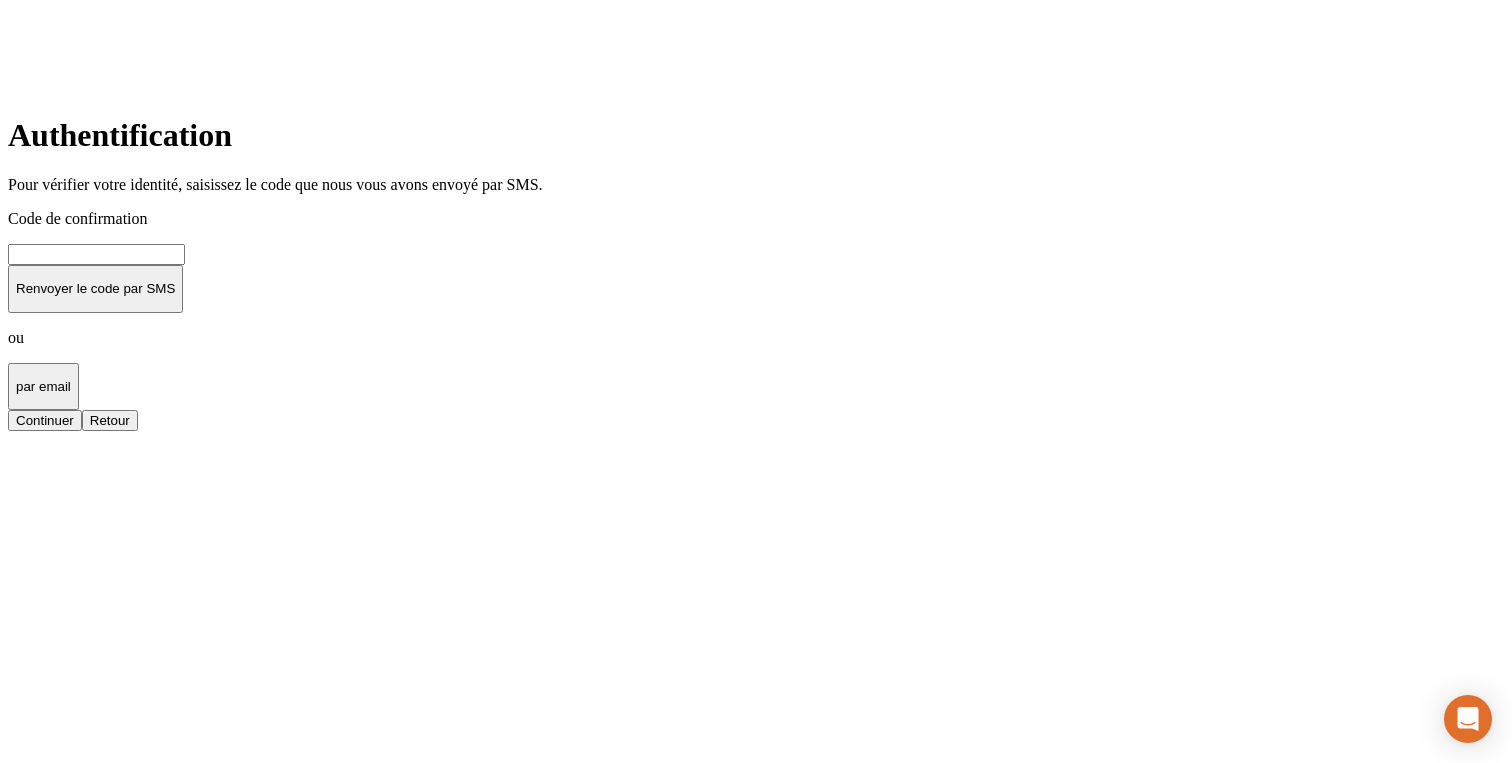 click on "par email" at bounding box center (43, 386) 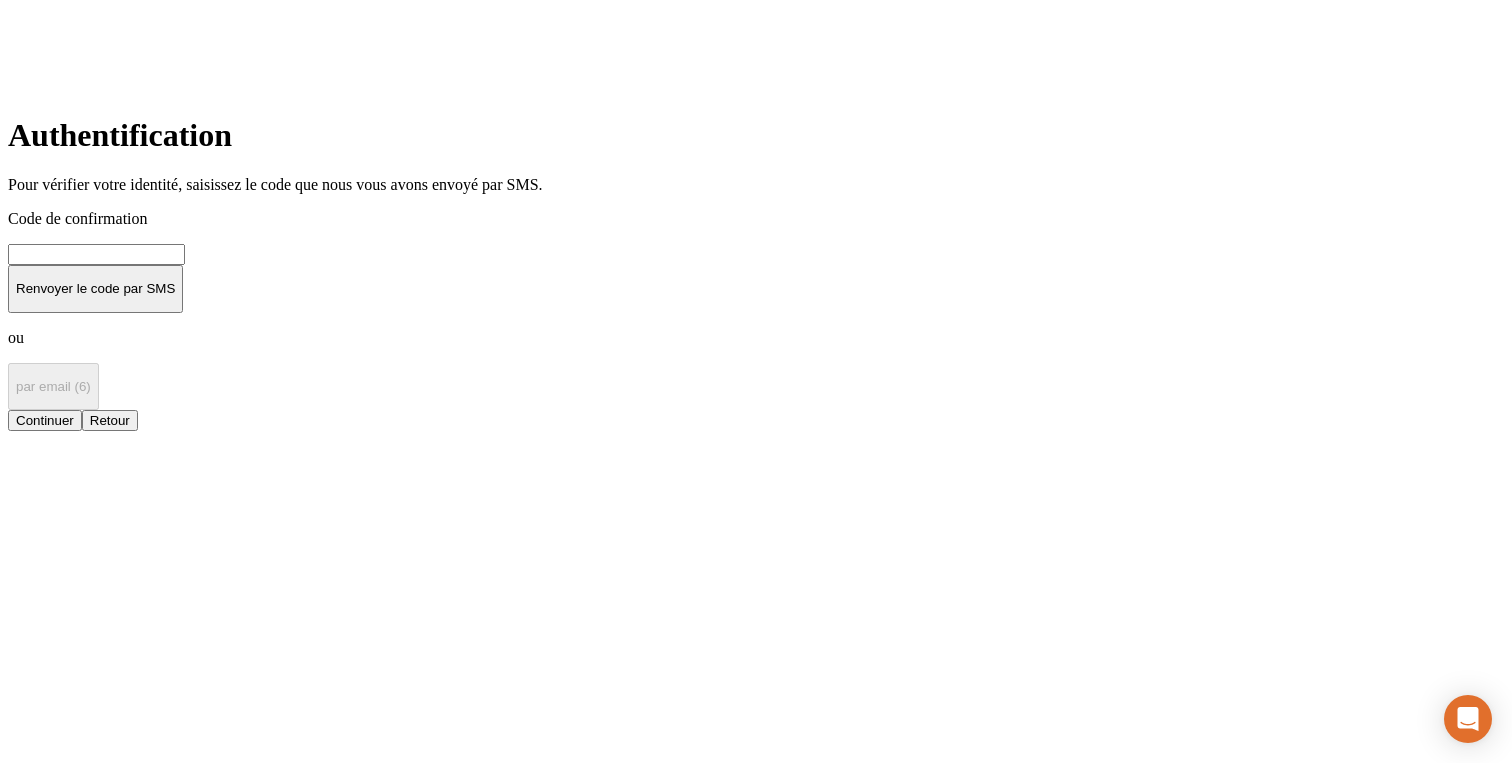 click at bounding box center (96, 254) 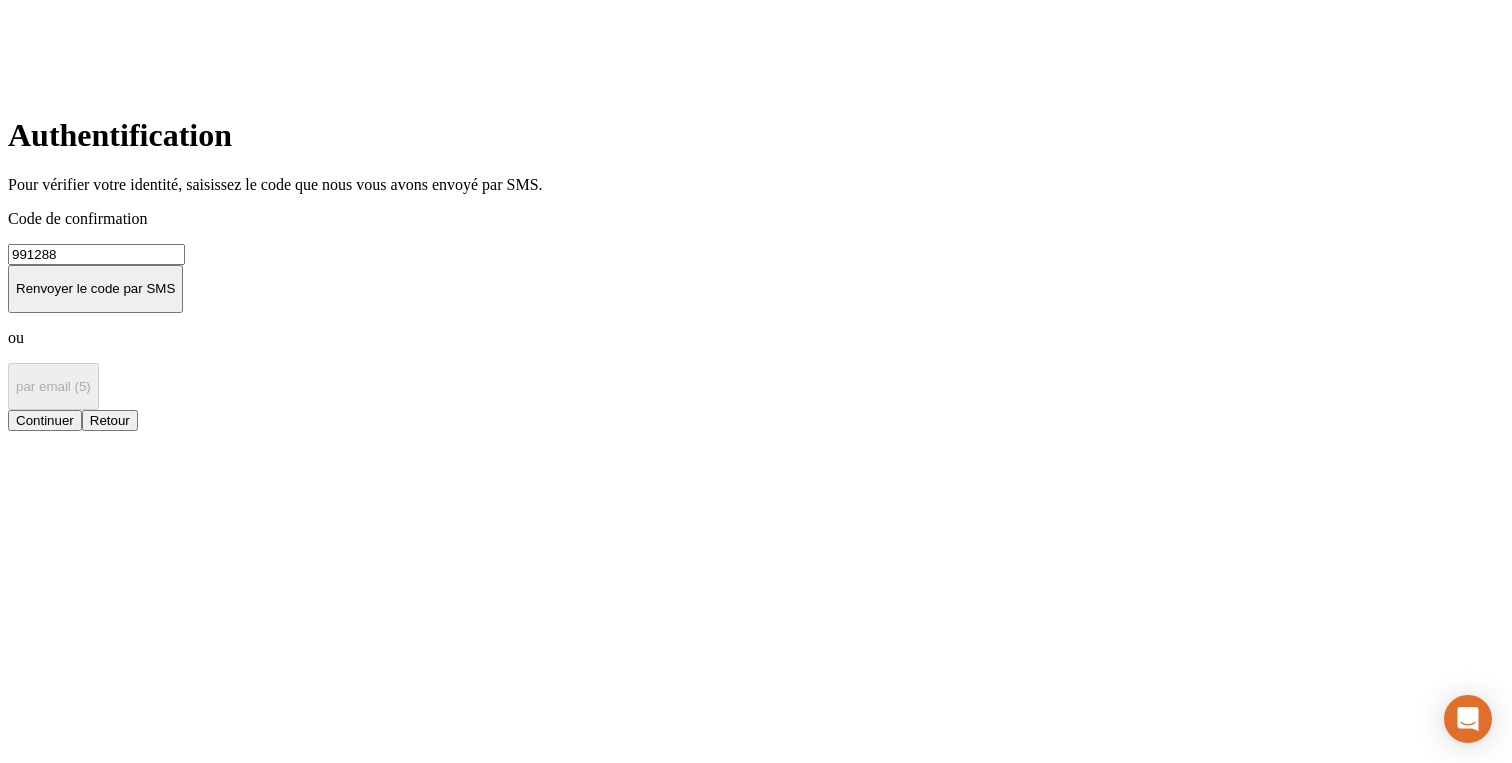 type on "991288" 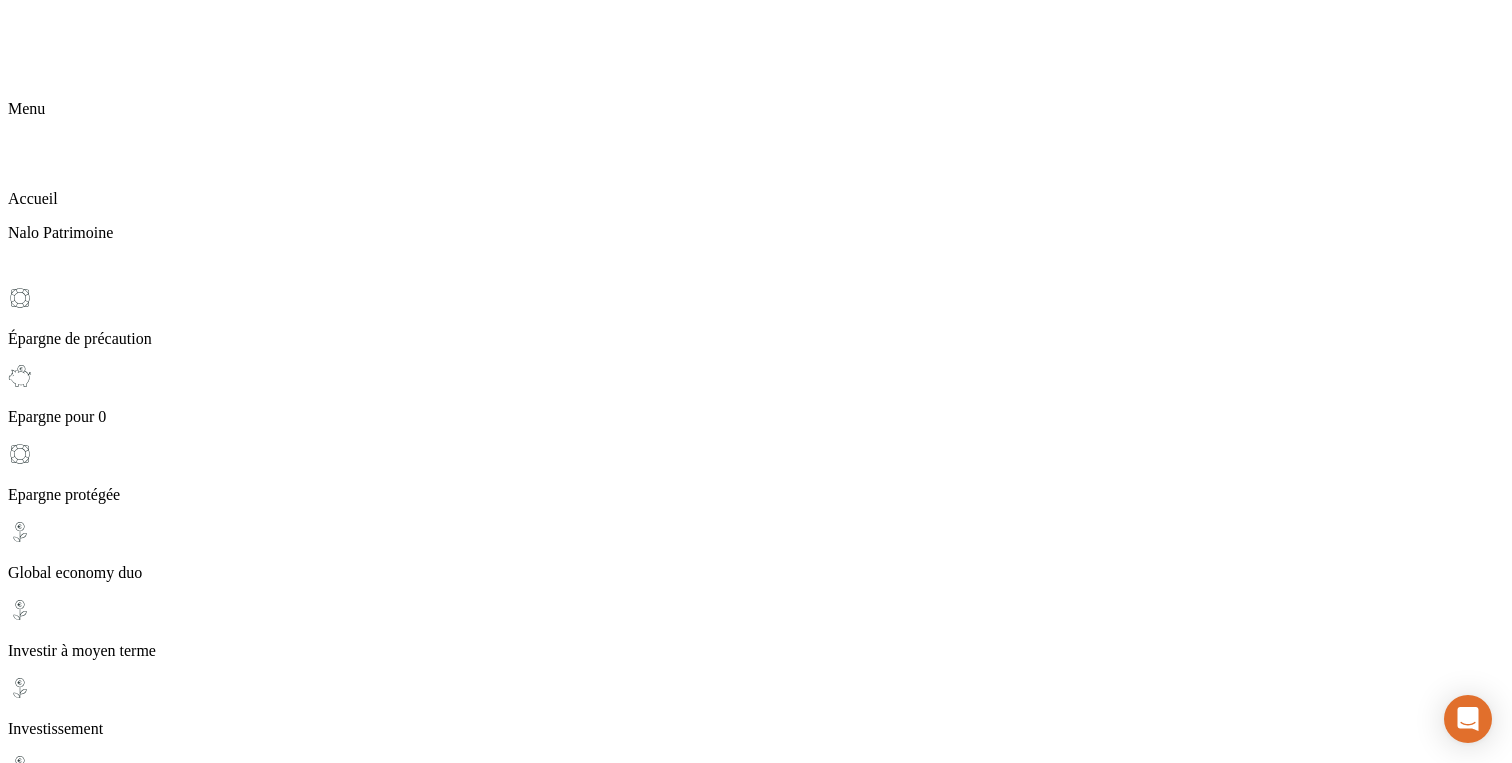click on "Épargne de précaution" at bounding box center (756, 6485) 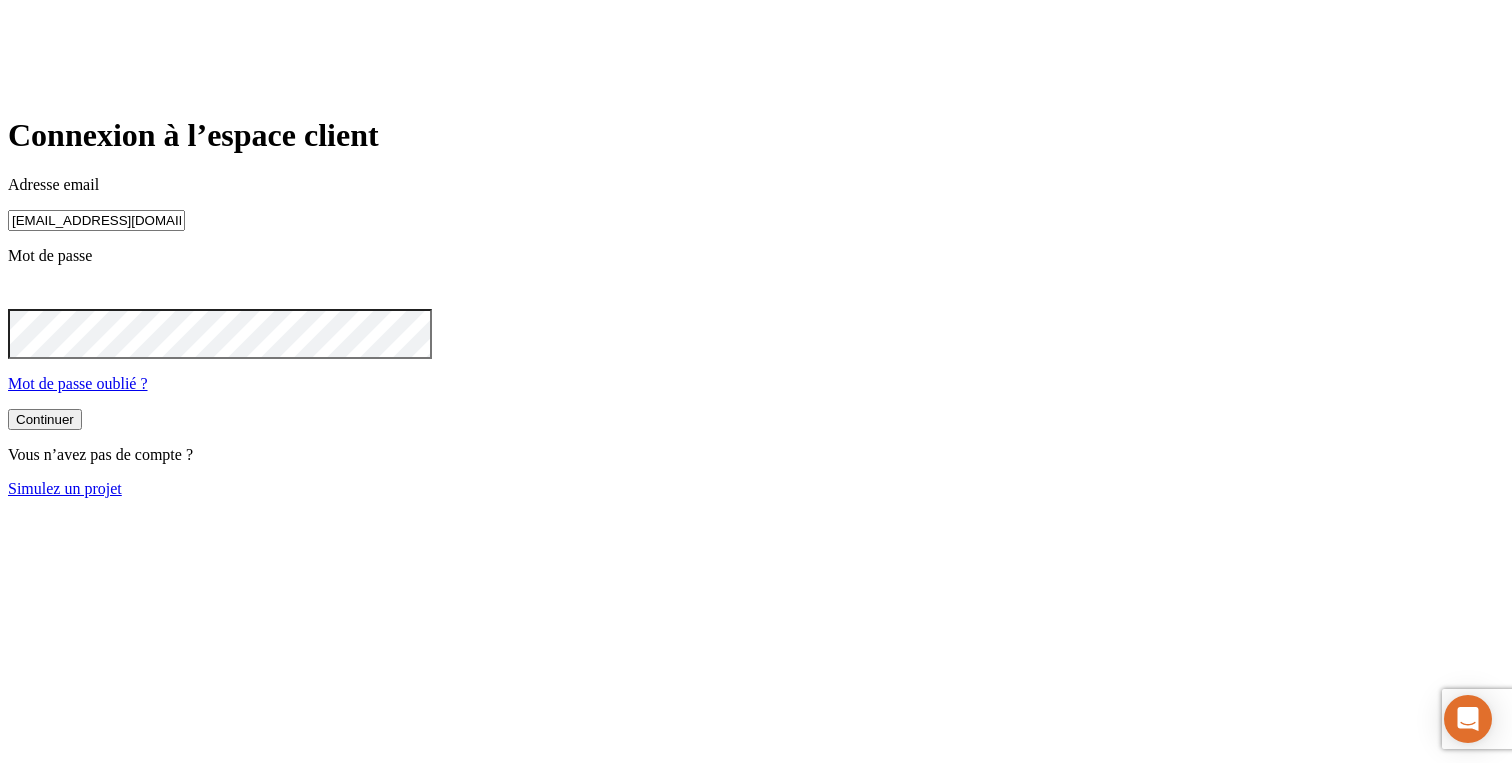 drag, startPoint x: 748, startPoint y: 284, endPoint x: 222, endPoint y: 217, distance: 530.24994 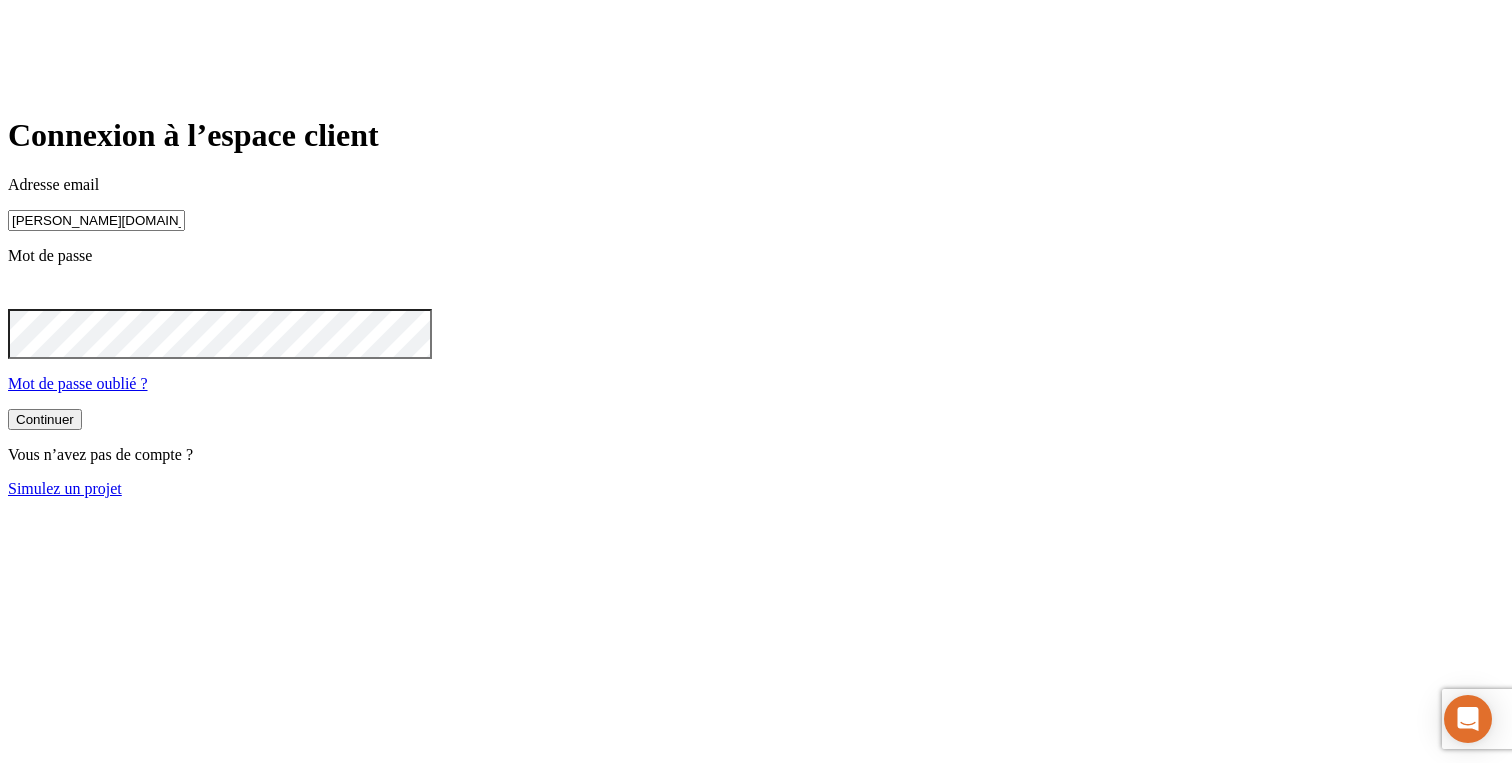 type on "james.bond+3040@nalo.fr" 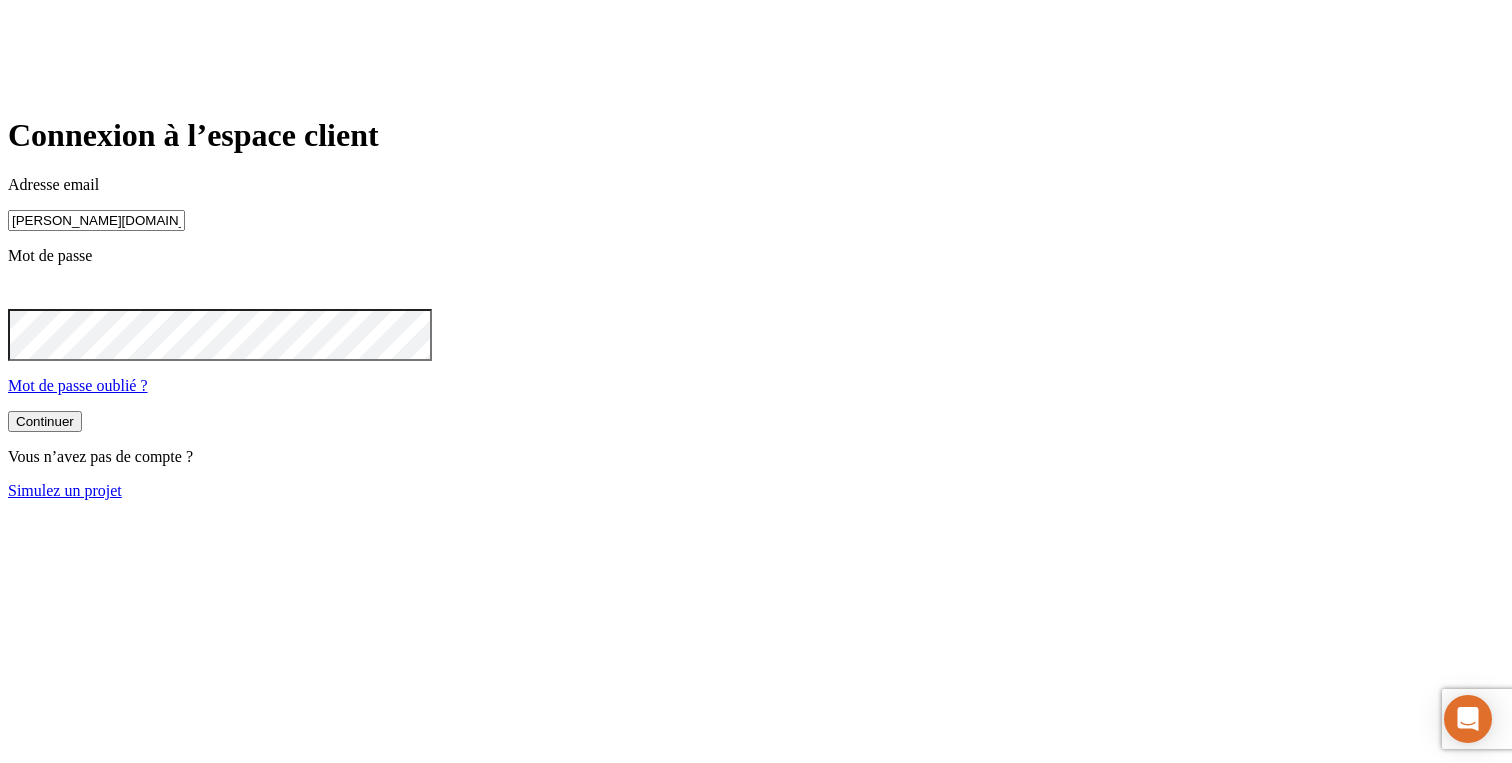 click on "Continuer" at bounding box center (45, 421) 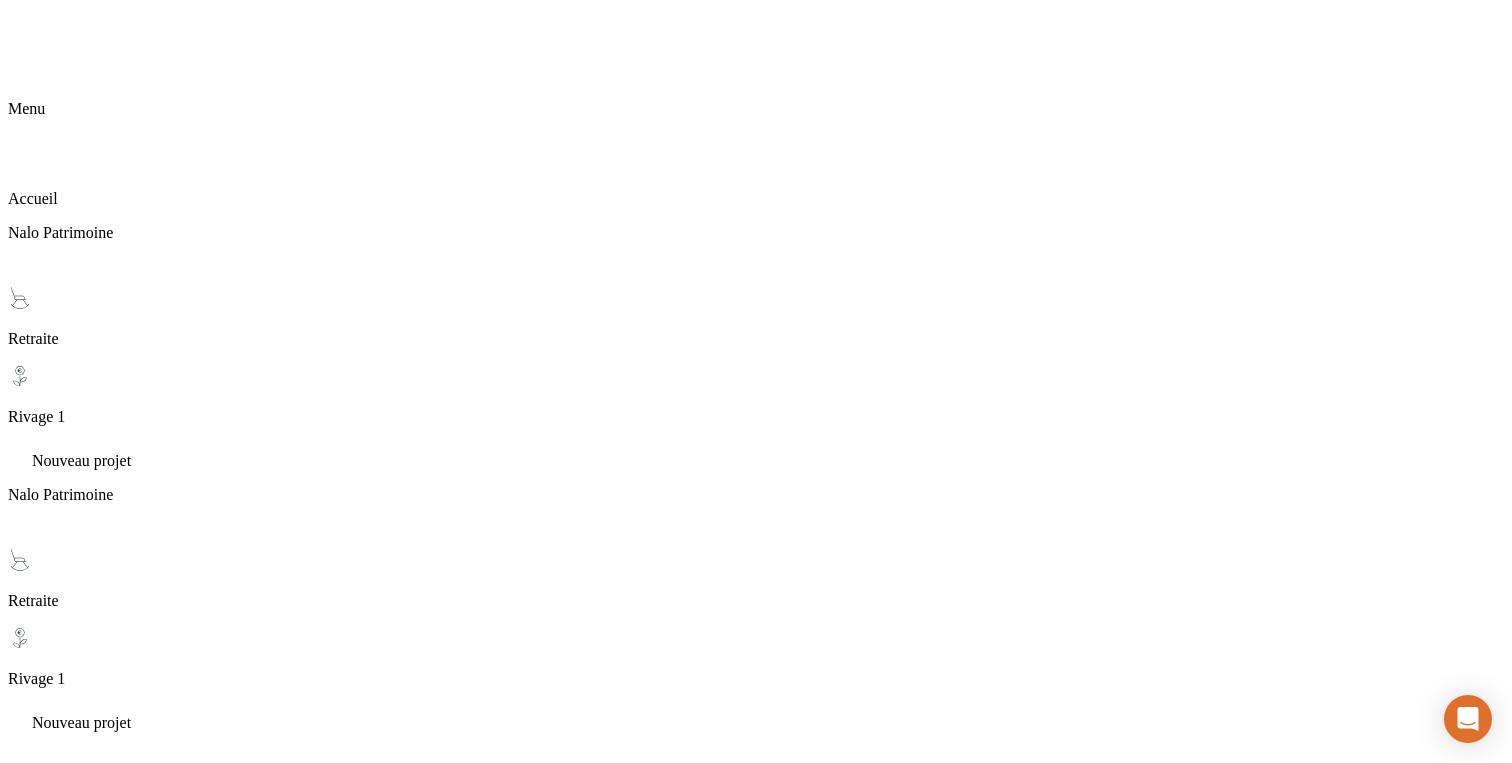 click on "Retraite" at bounding box center [756, 3537] 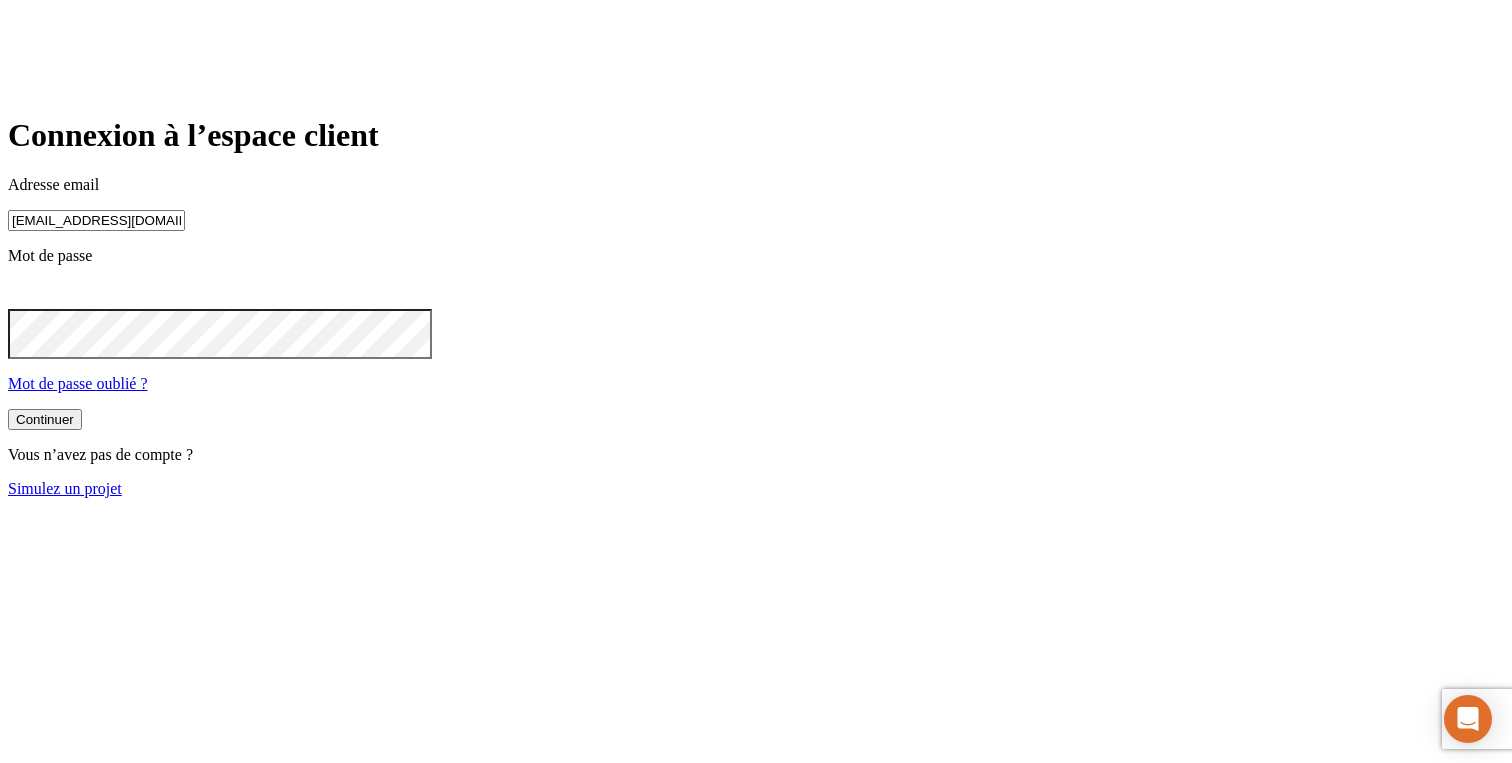 click on "enzo.modena@nalo.fr" at bounding box center (96, 220) 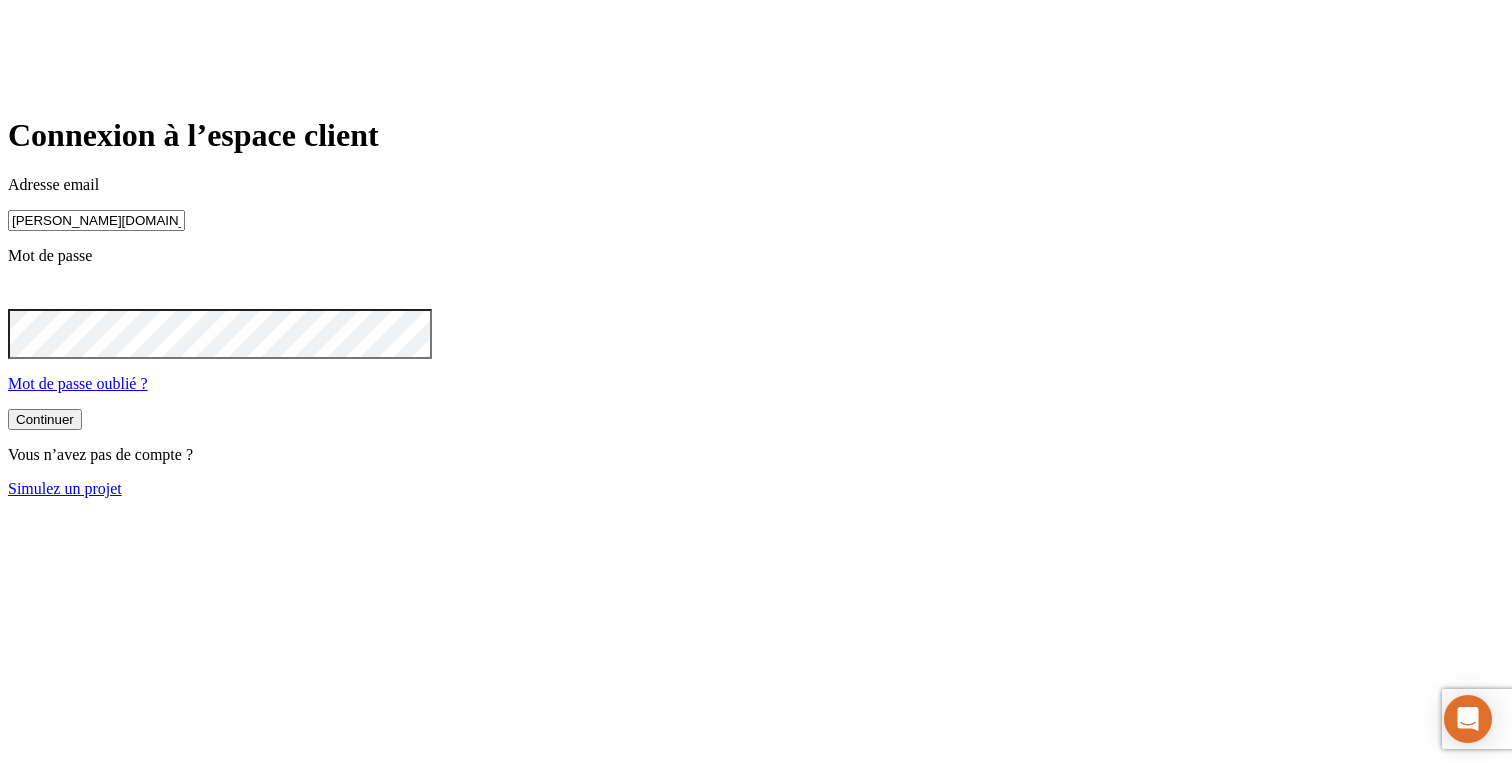 type on "james.bond+3254@nalo.fr" 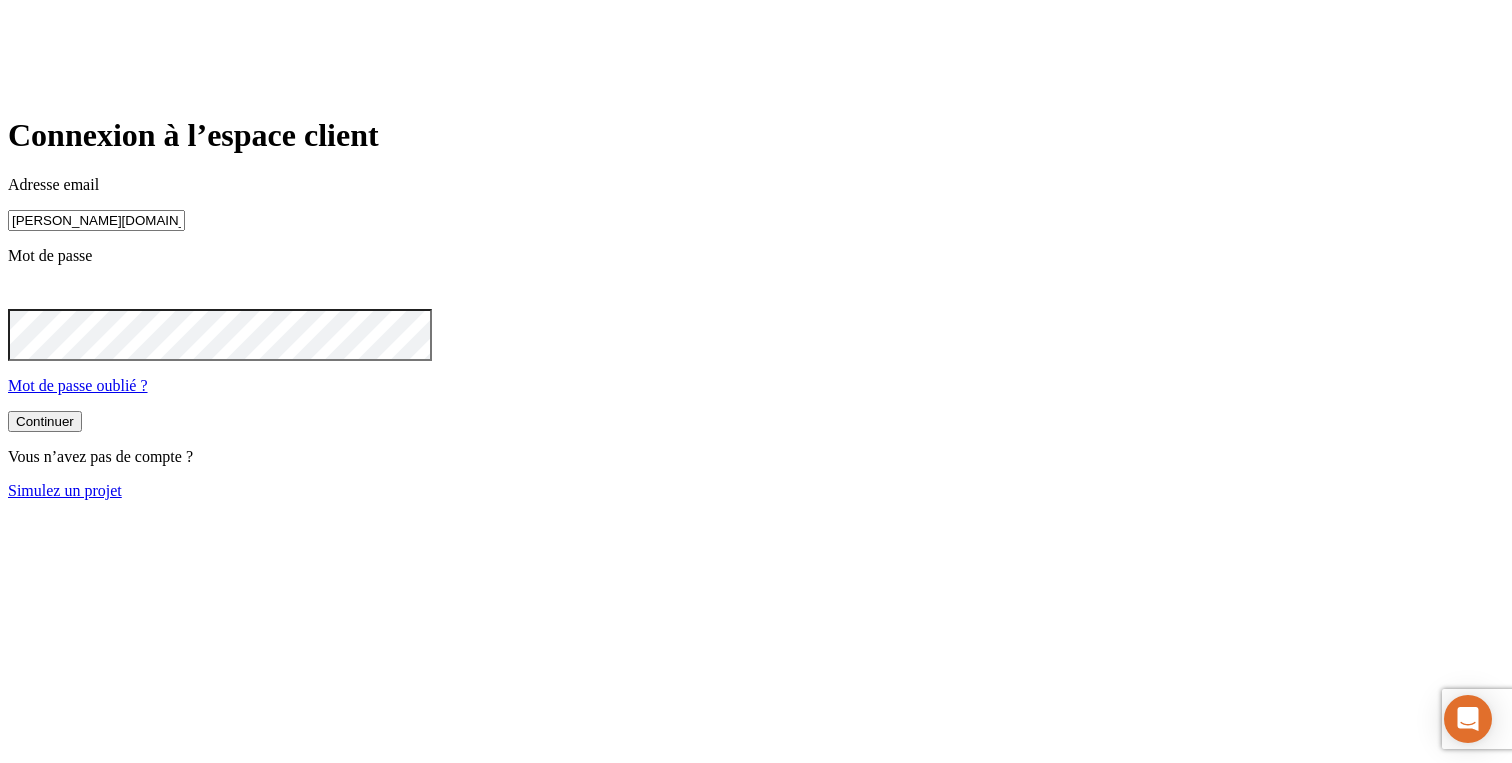 click on "Continuer" at bounding box center [45, 421] 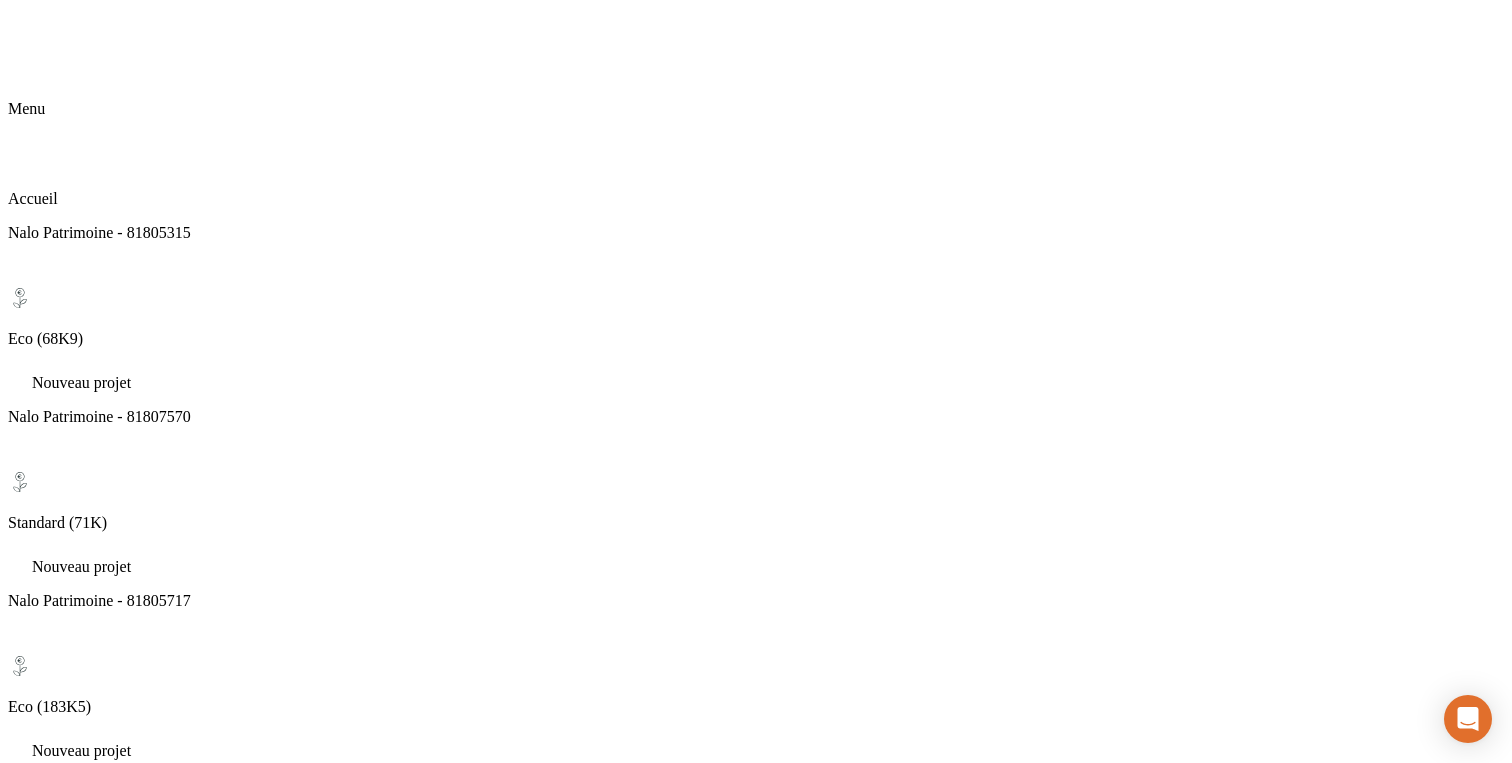 click on "Eco (68K9)" at bounding box center (756, 6930) 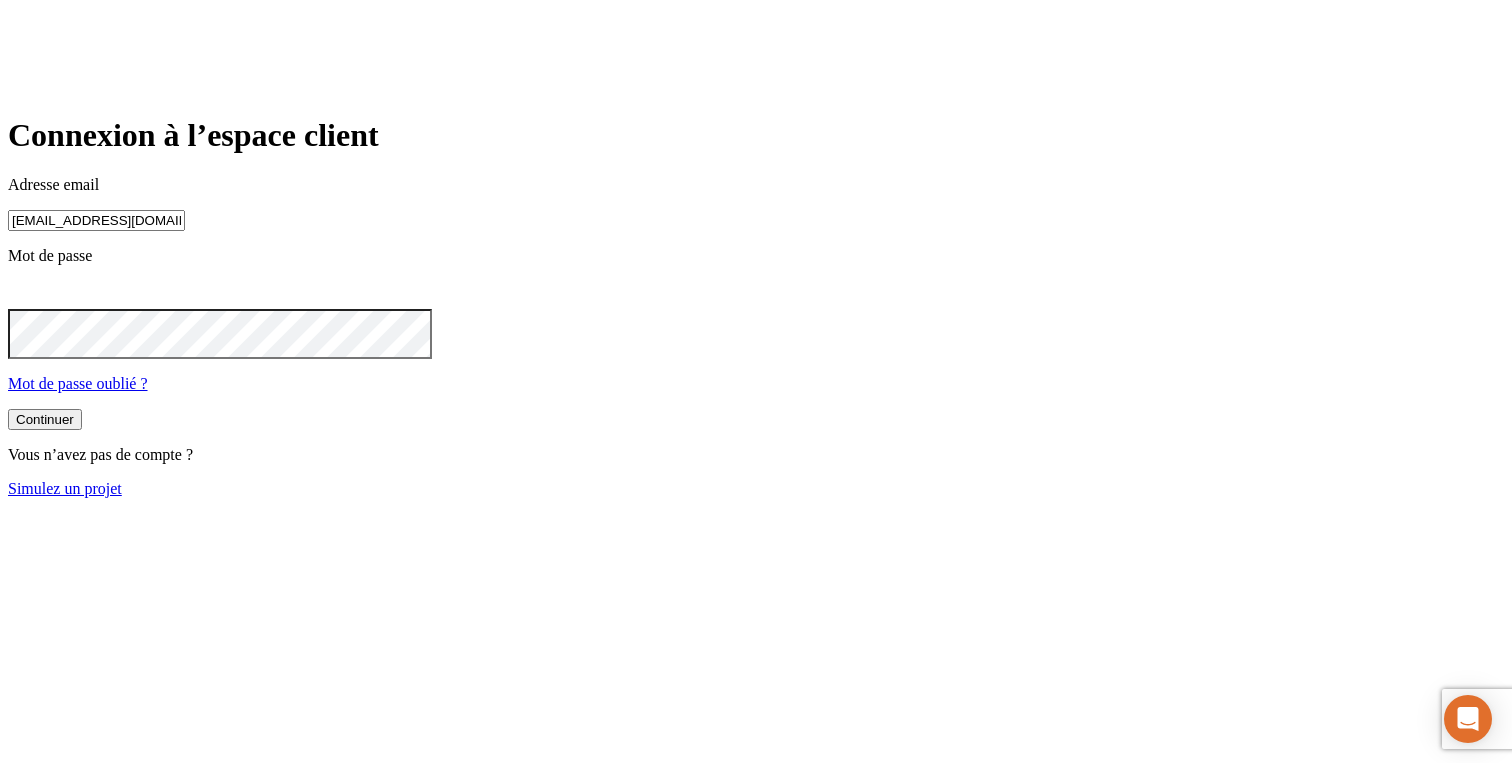 click on "enzo.modena@nalo.fr" at bounding box center (96, 220) 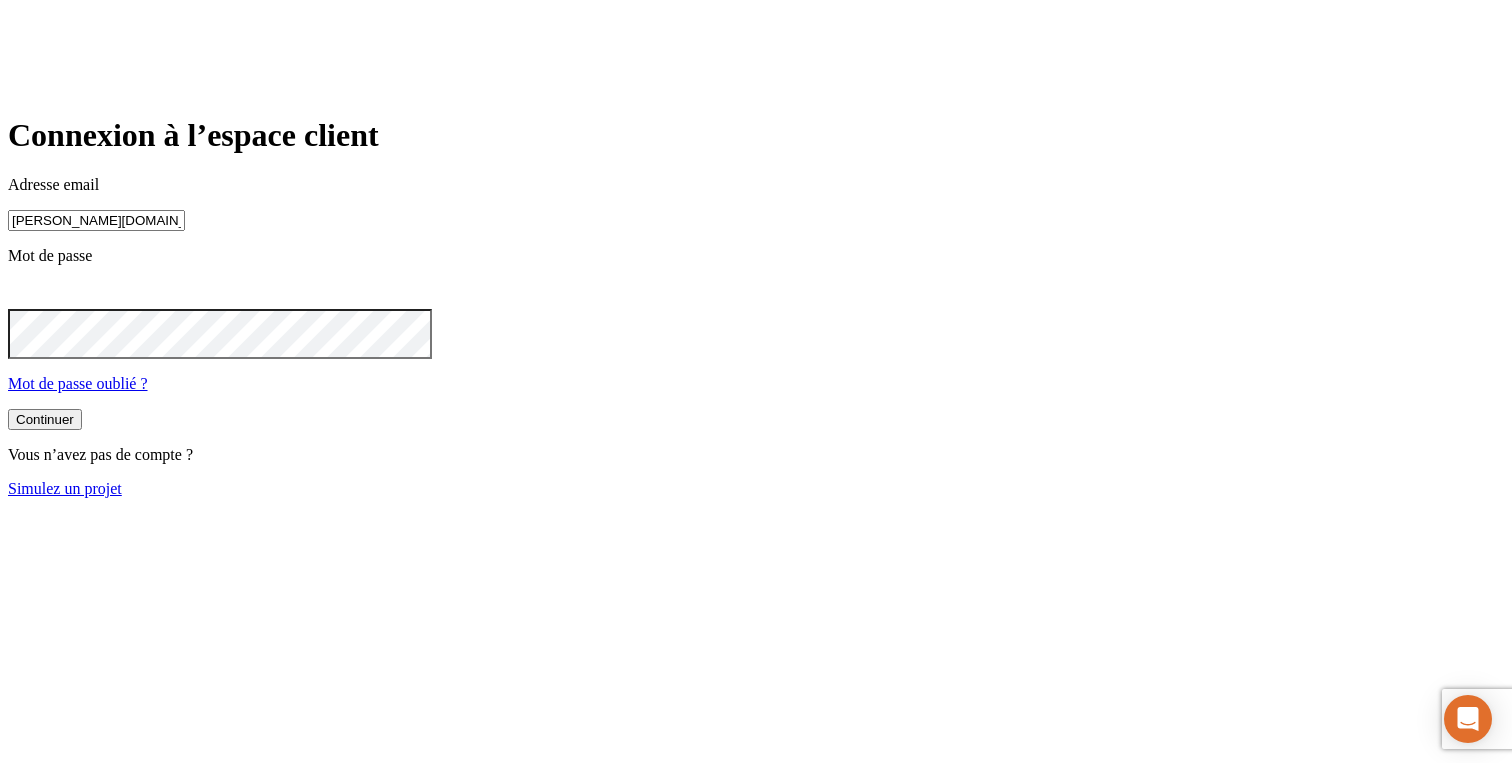 type on "james.bond+11569@nalo.fr" 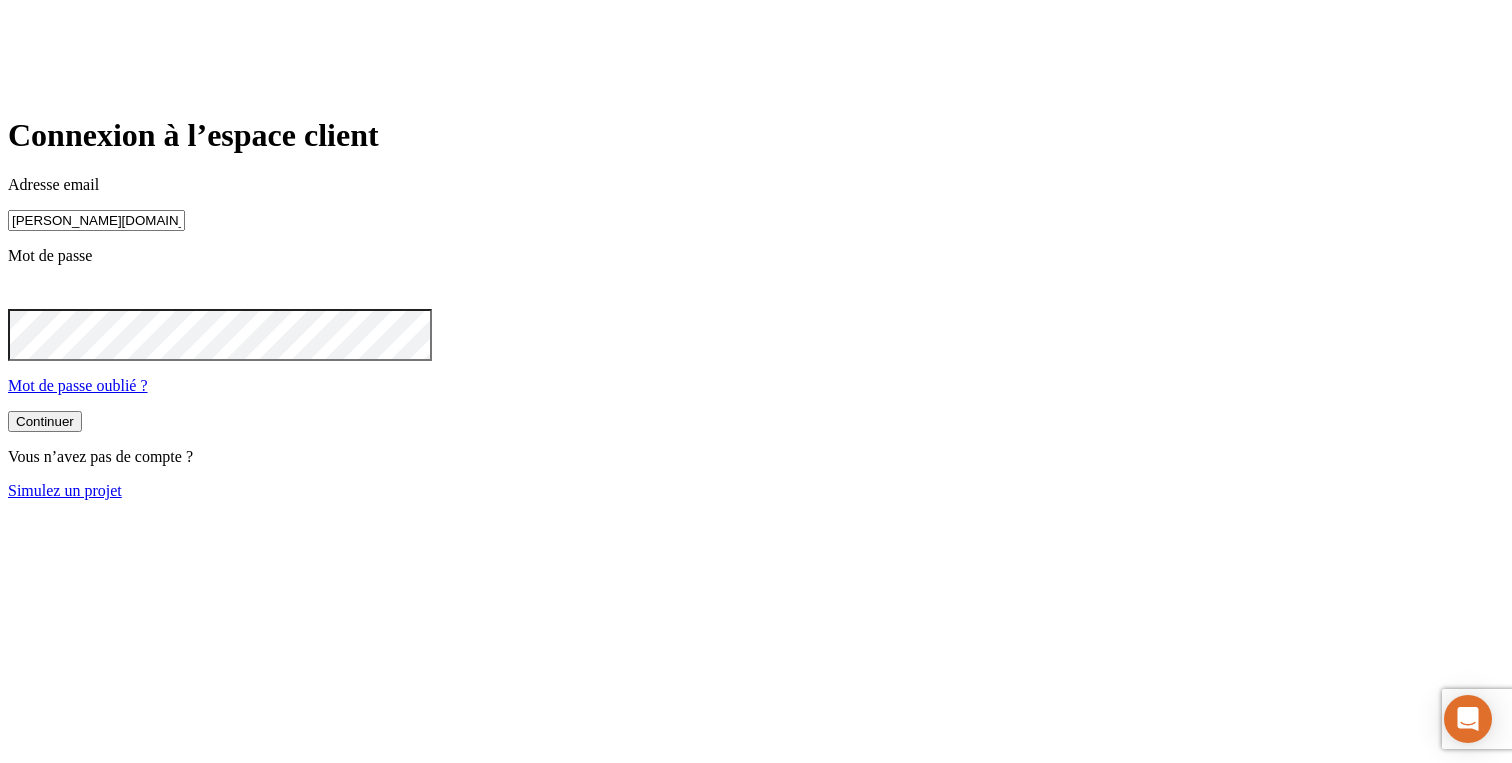 click on "Continuer" at bounding box center (45, 421) 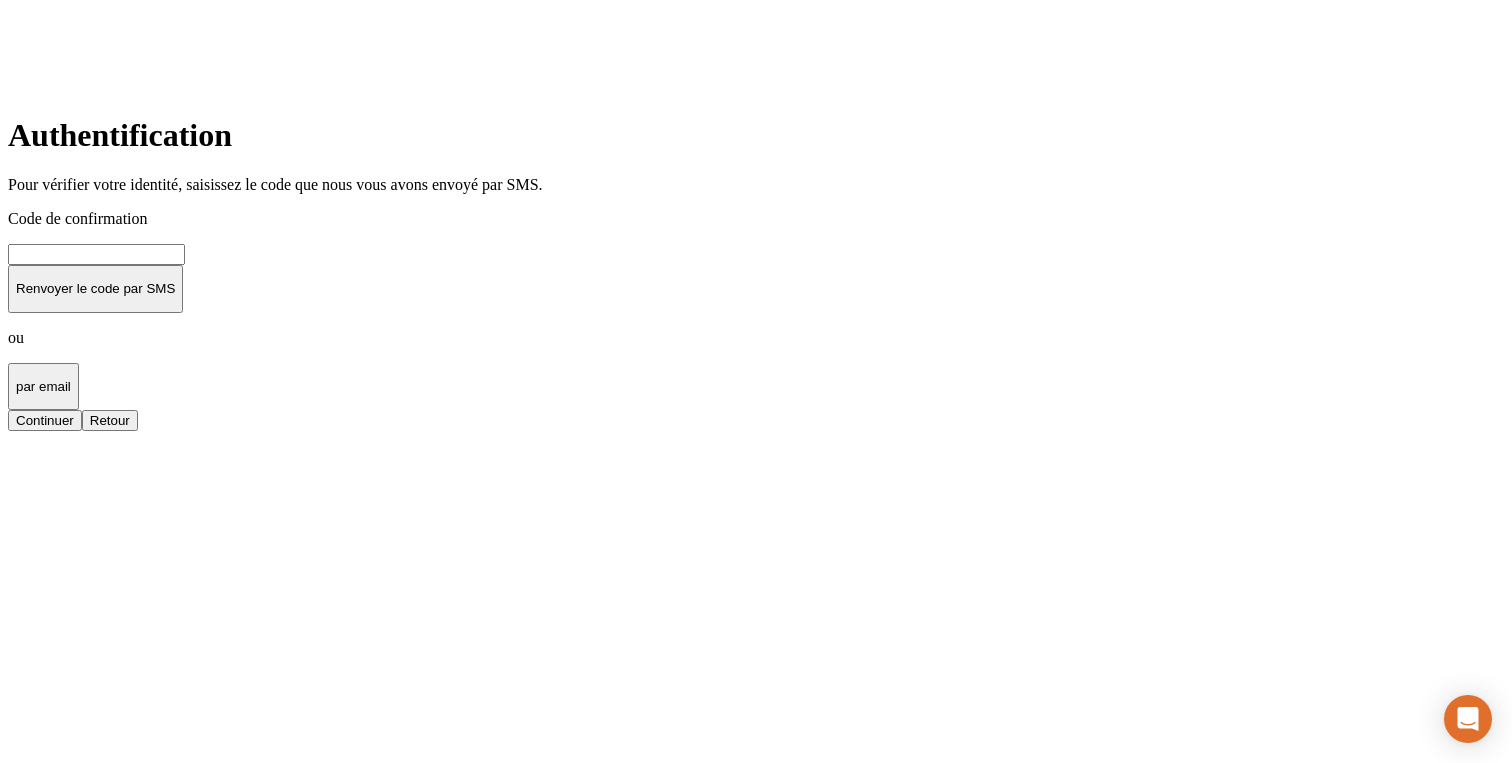 click on "par email" at bounding box center (43, 386) 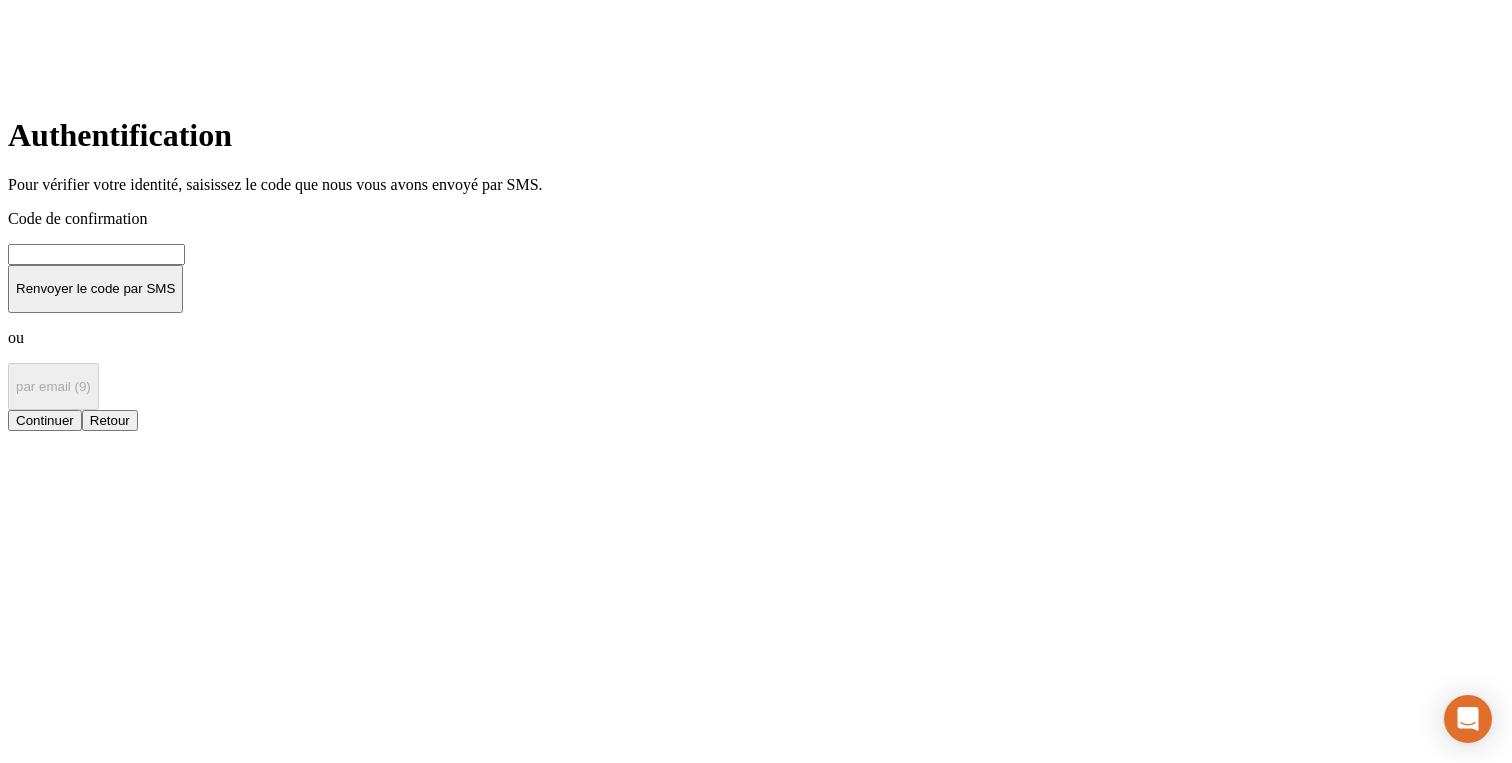 click at bounding box center [96, 254] 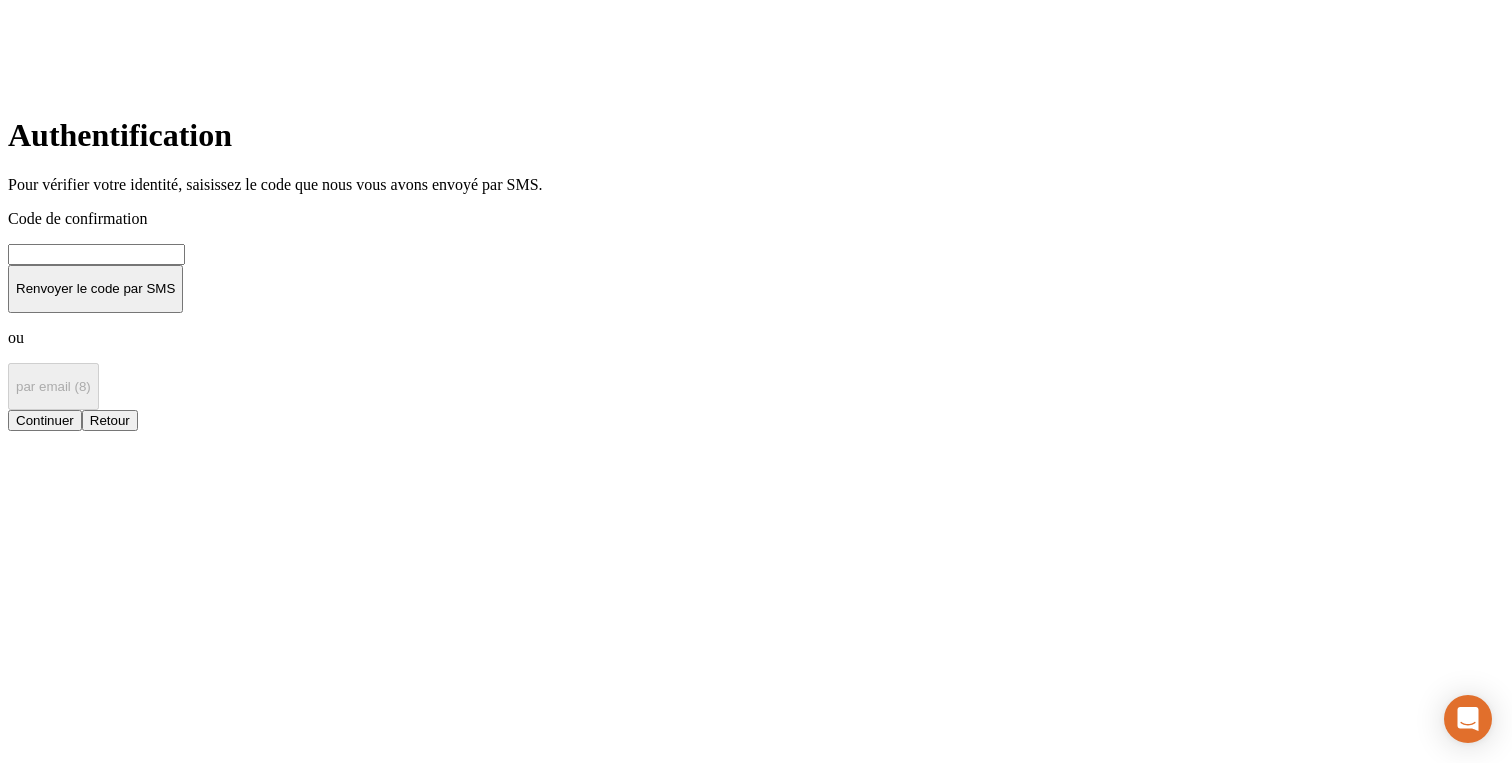 paste on "532827" 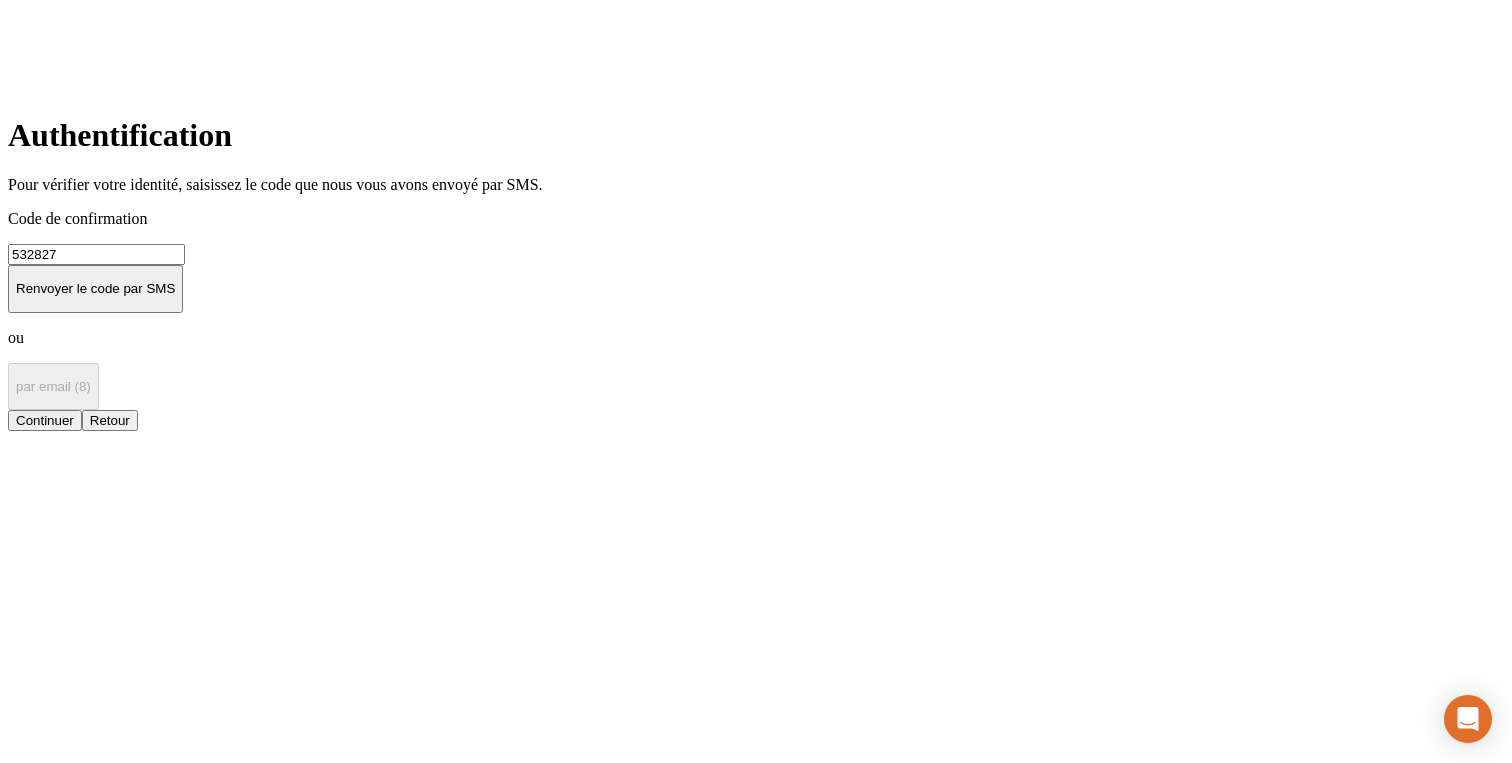 type on "532827" 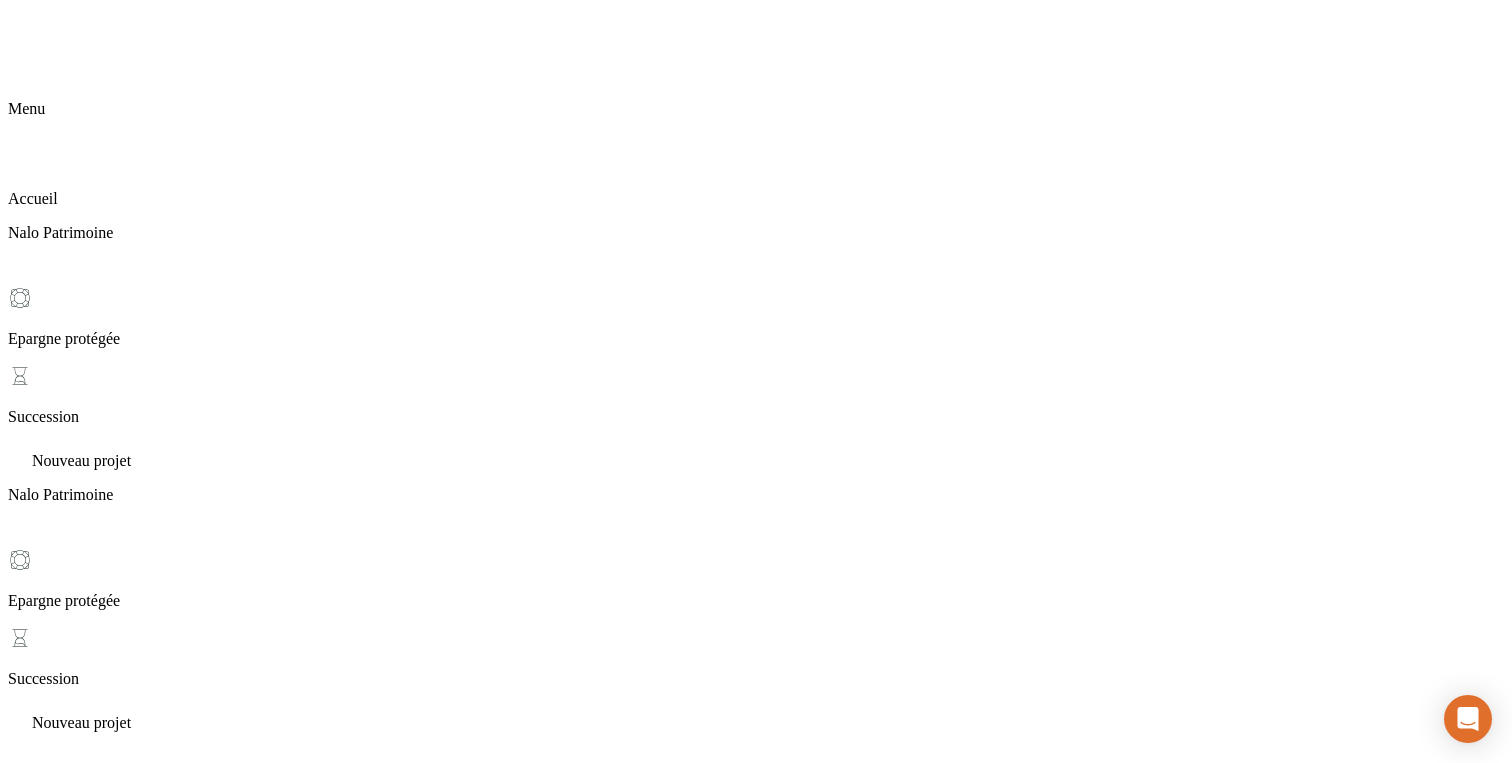 click on "Epargne protégée" at bounding box center [756, 3527] 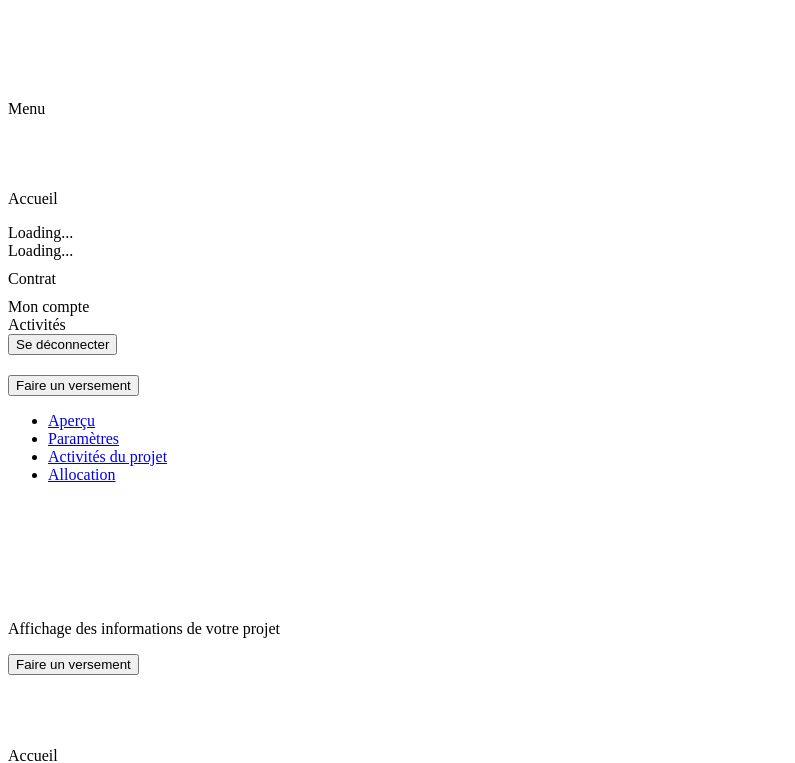 scroll, scrollTop: 0, scrollLeft: 0, axis: both 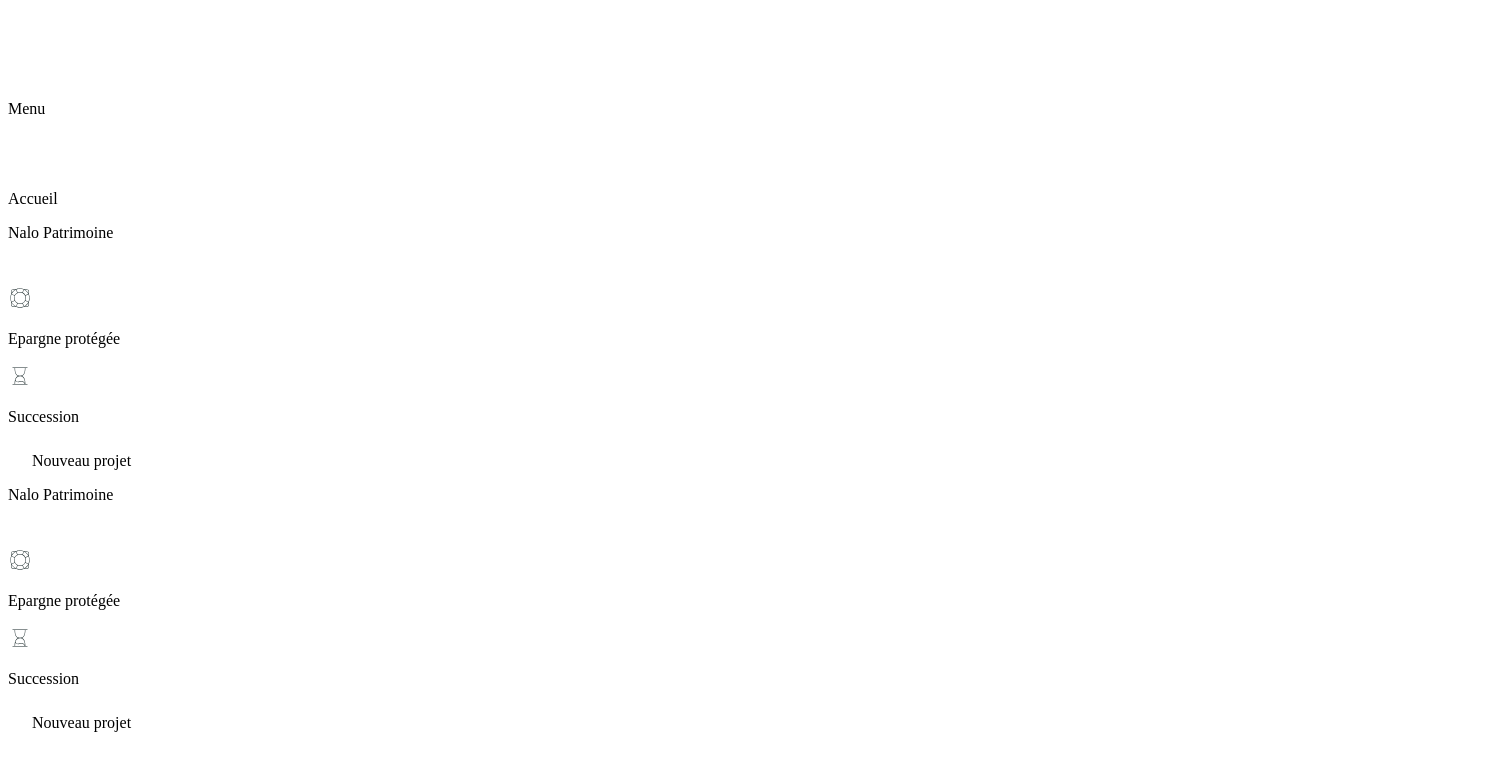 click on "Versements nets 40 000 €" at bounding box center (756, 1454) 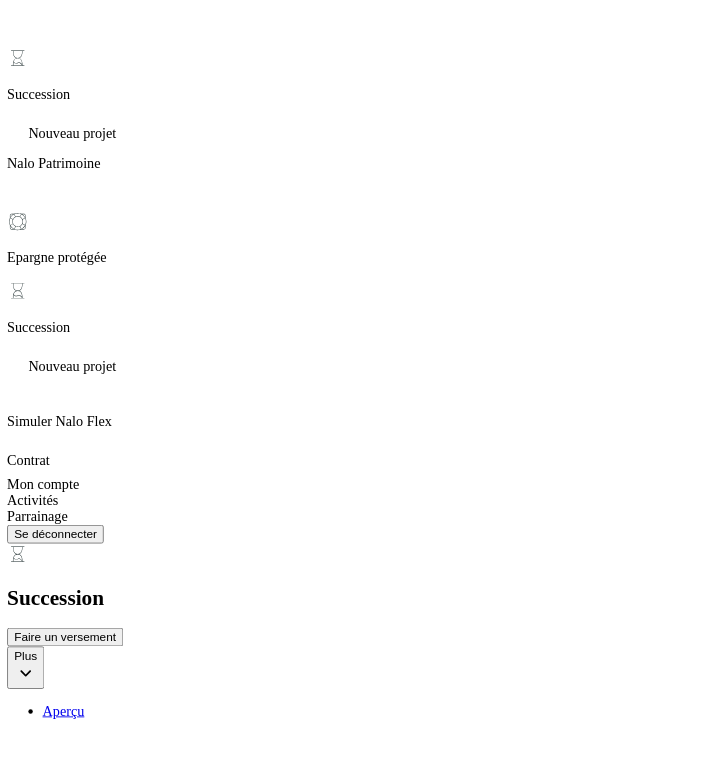 scroll, scrollTop: 0, scrollLeft: 0, axis: both 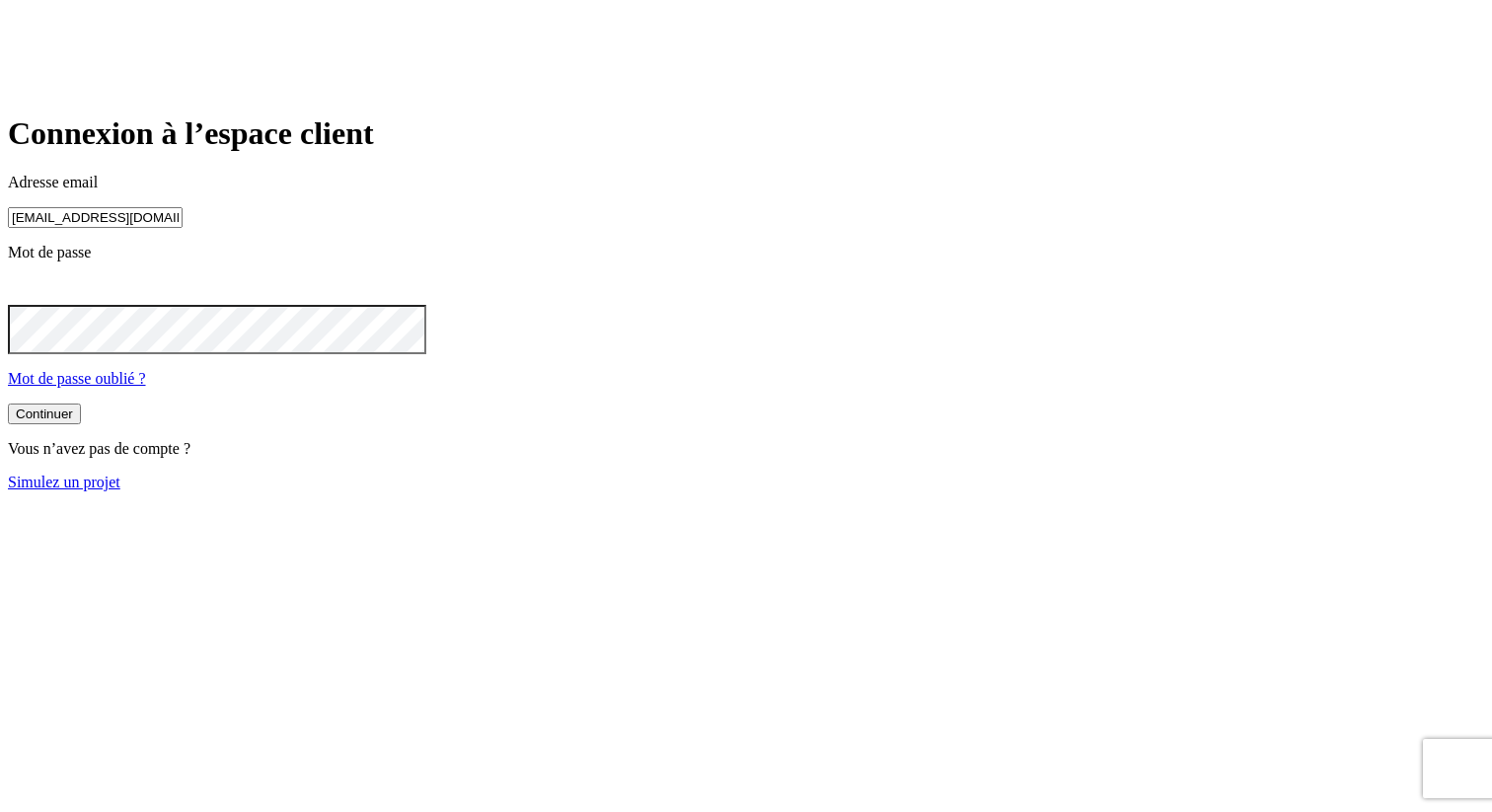click on "enzo.modena@nalo.fr" at bounding box center (95, 217) 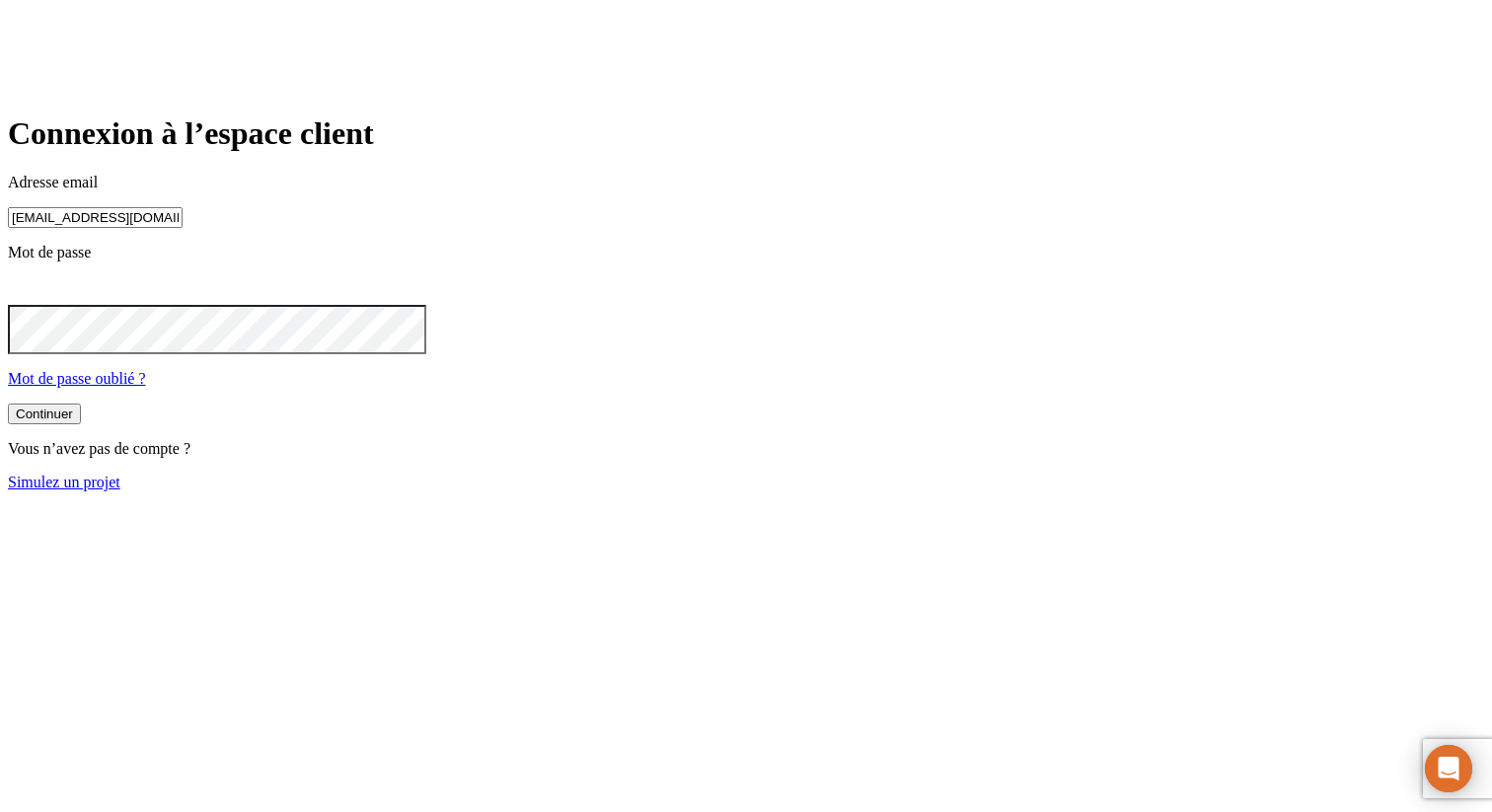 click on "enzo.modena@nalo.fr" at bounding box center (95, 217) 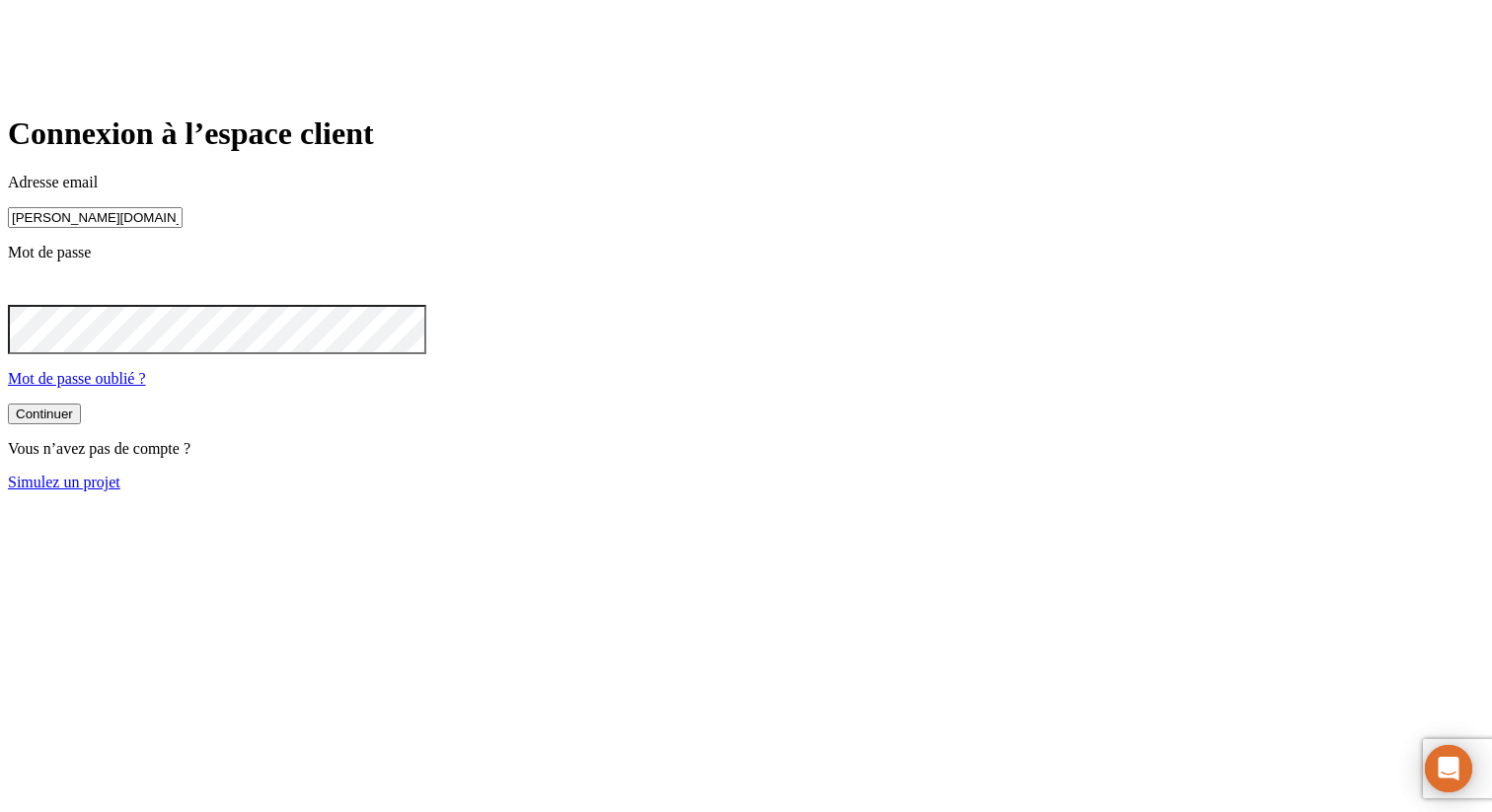 type on "james.bond+11569@nalo.fr" 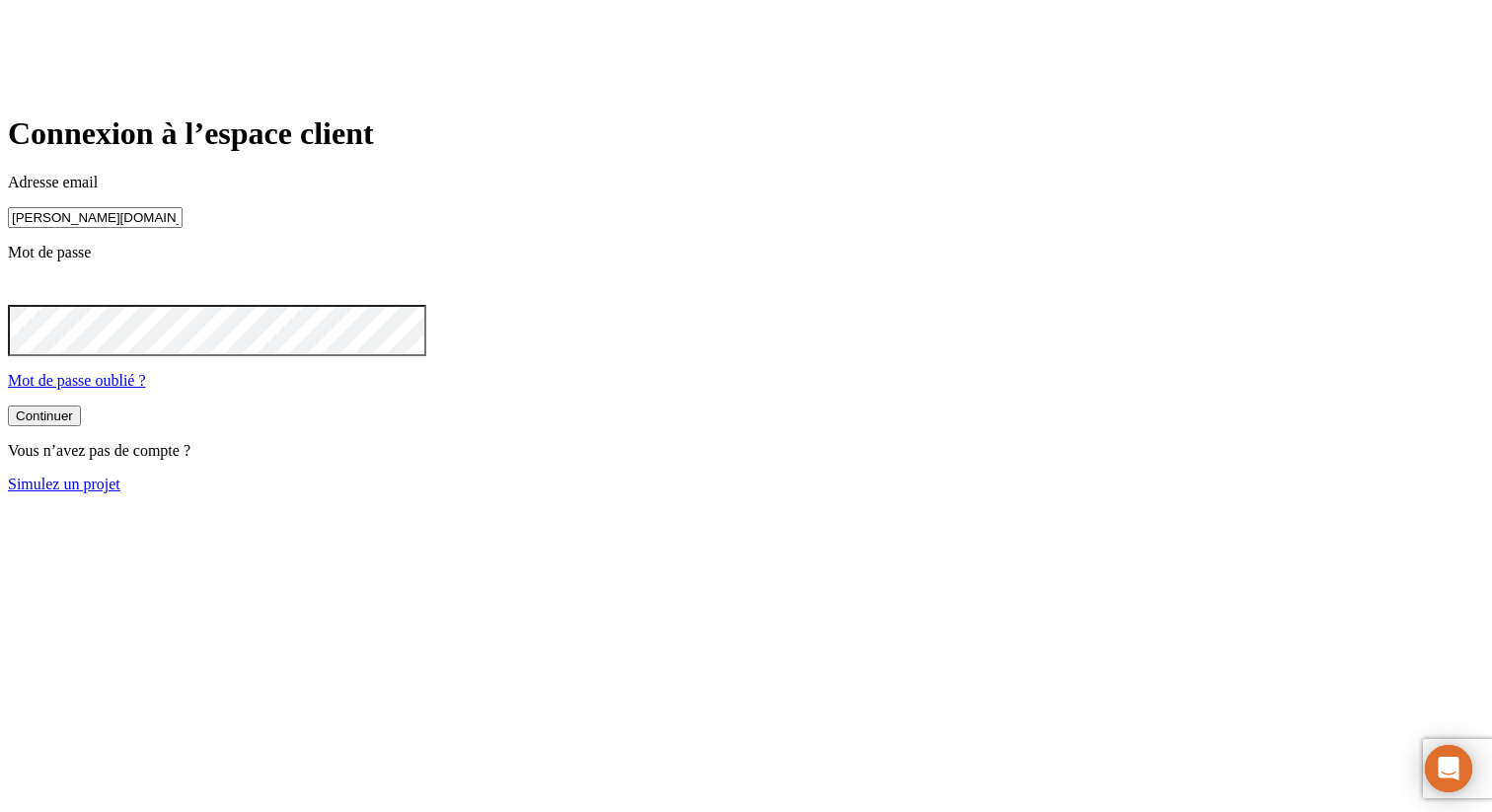 click on "Continuer" at bounding box center (44, 415) 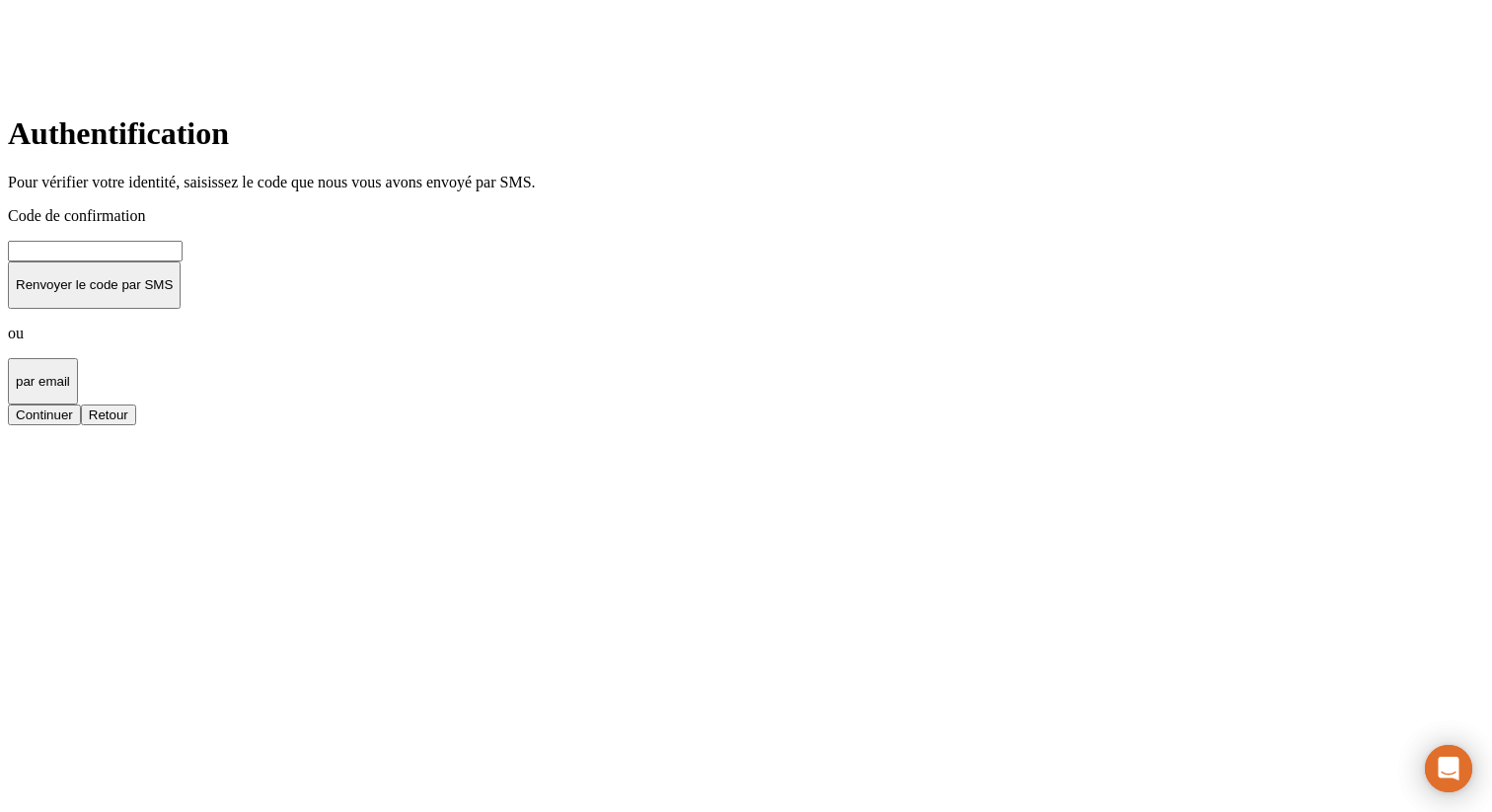 click on "par email" at bounding box center [42, 381] 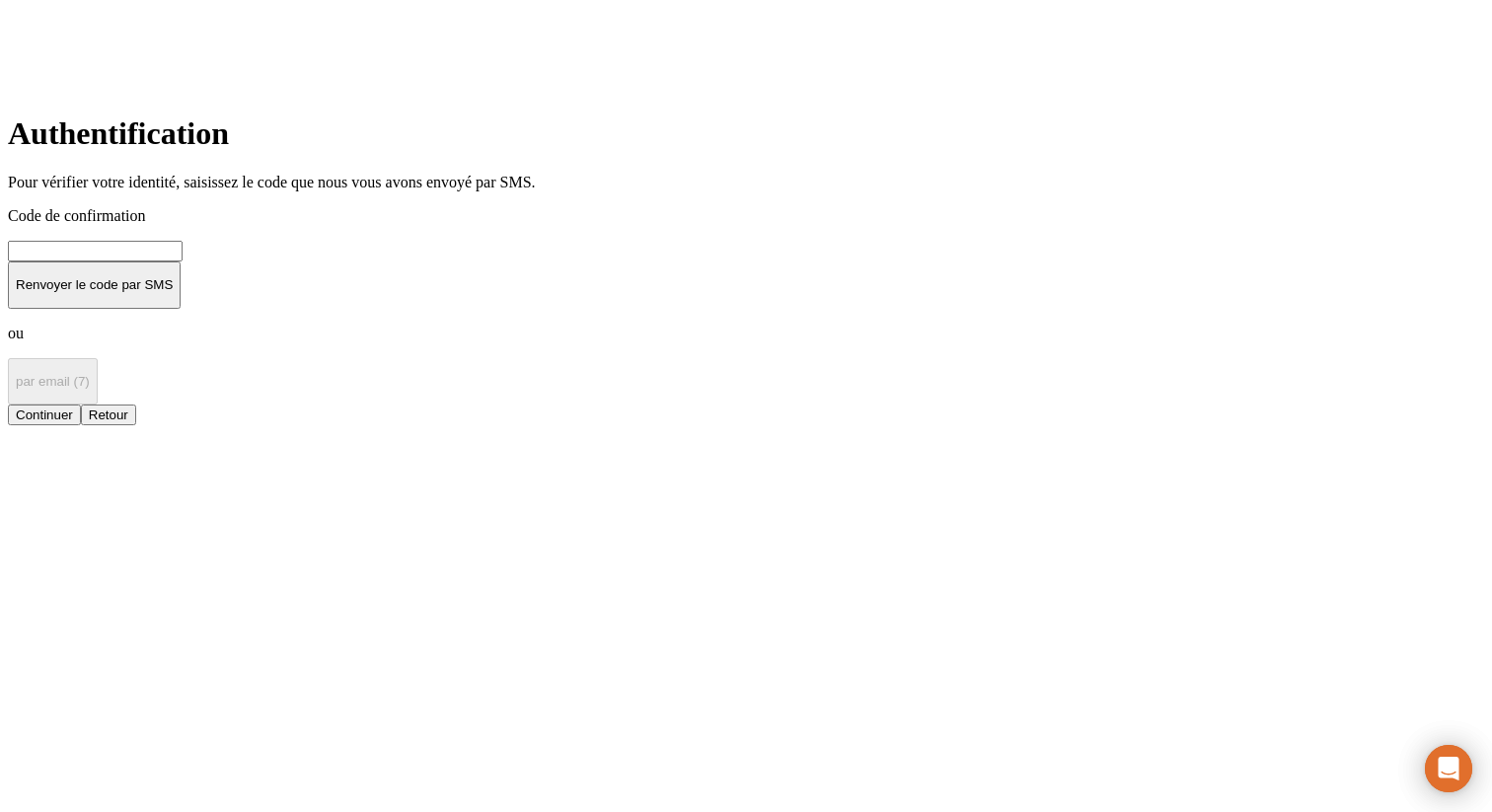 click at bounding box center [95, 251] 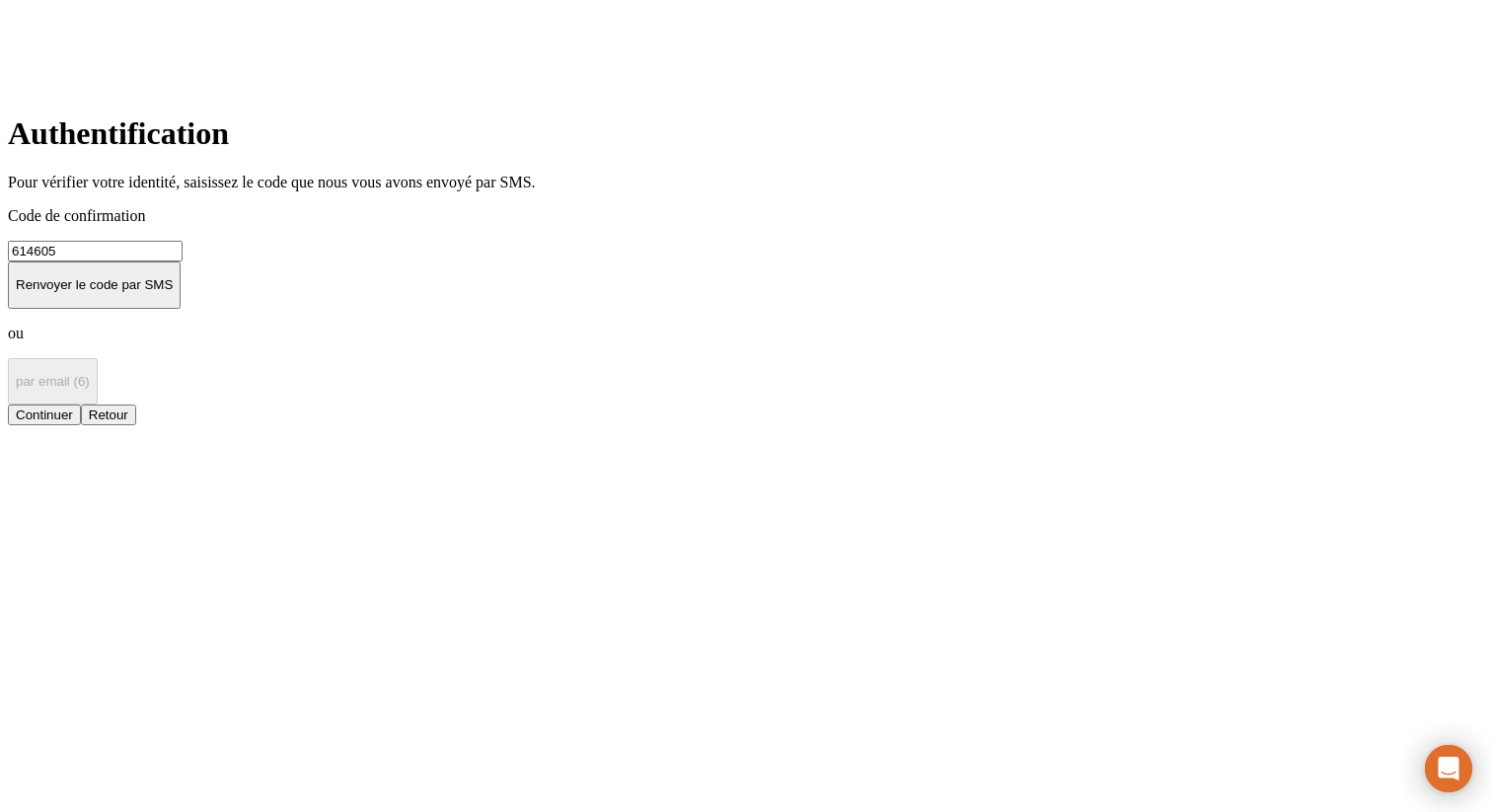 type on "614605" 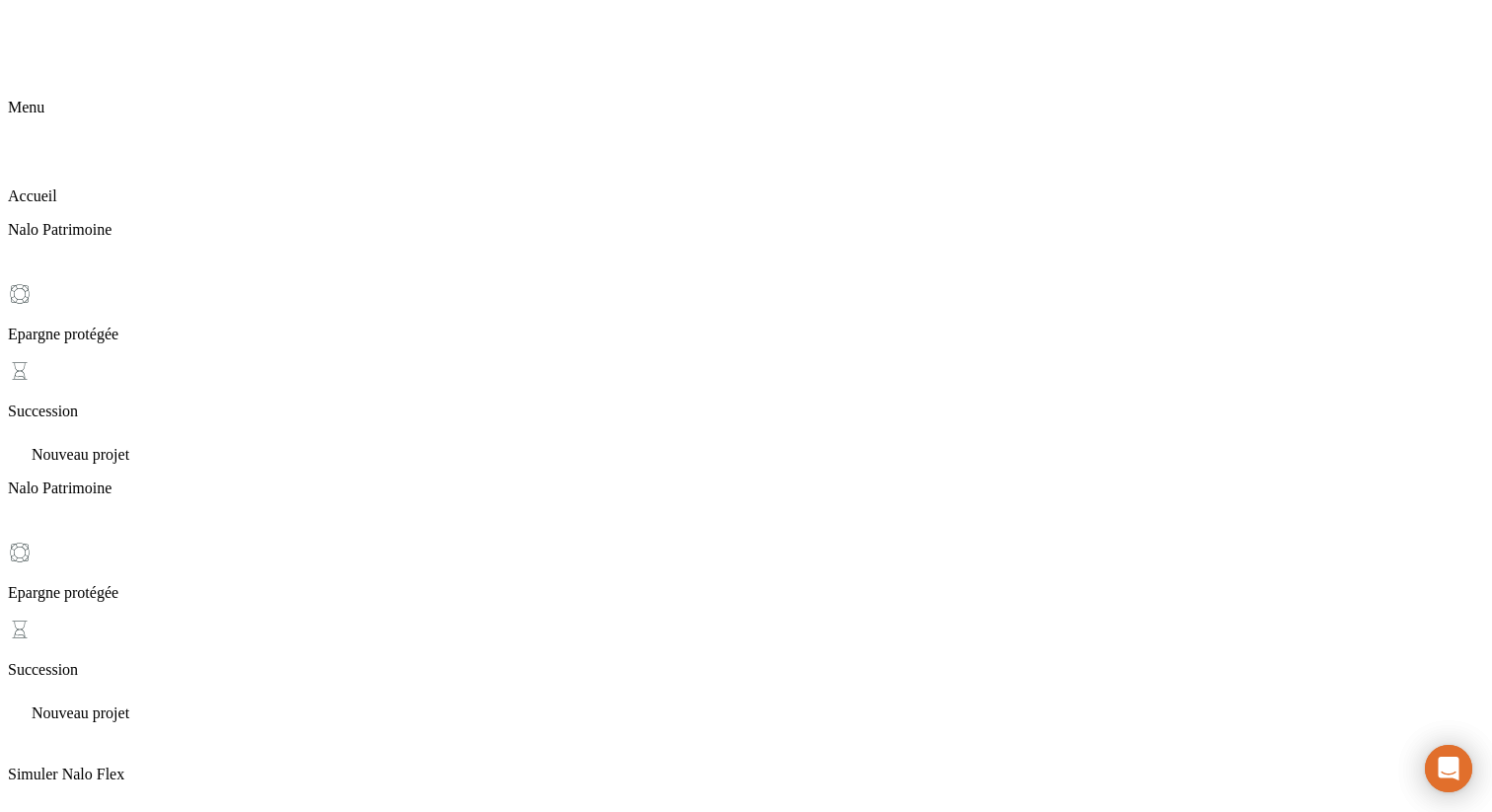 click on "Mon compte" at bounding box center [47, 3731] 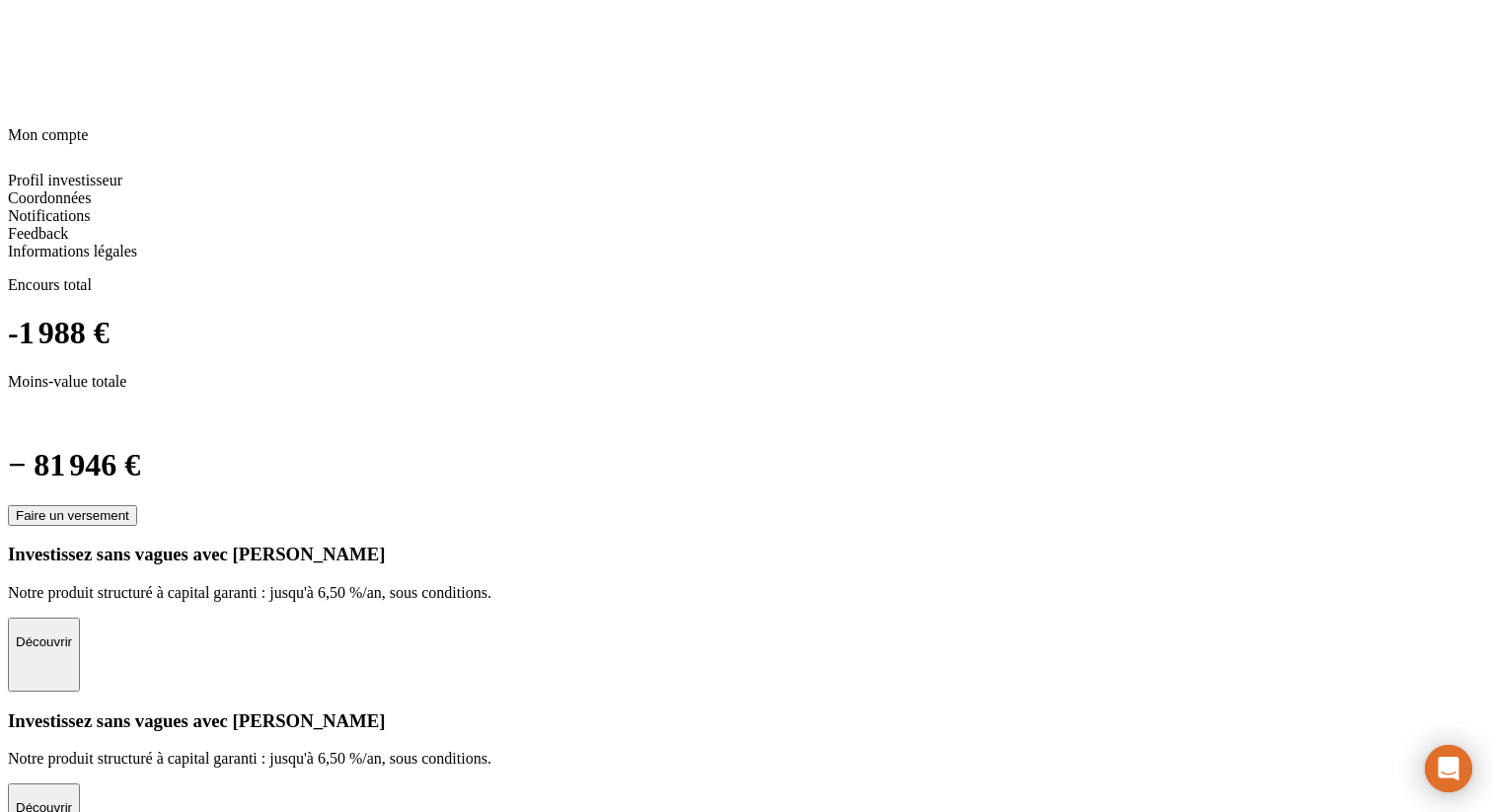 click on "Coordonnées" at bounding box center [49, 2397] 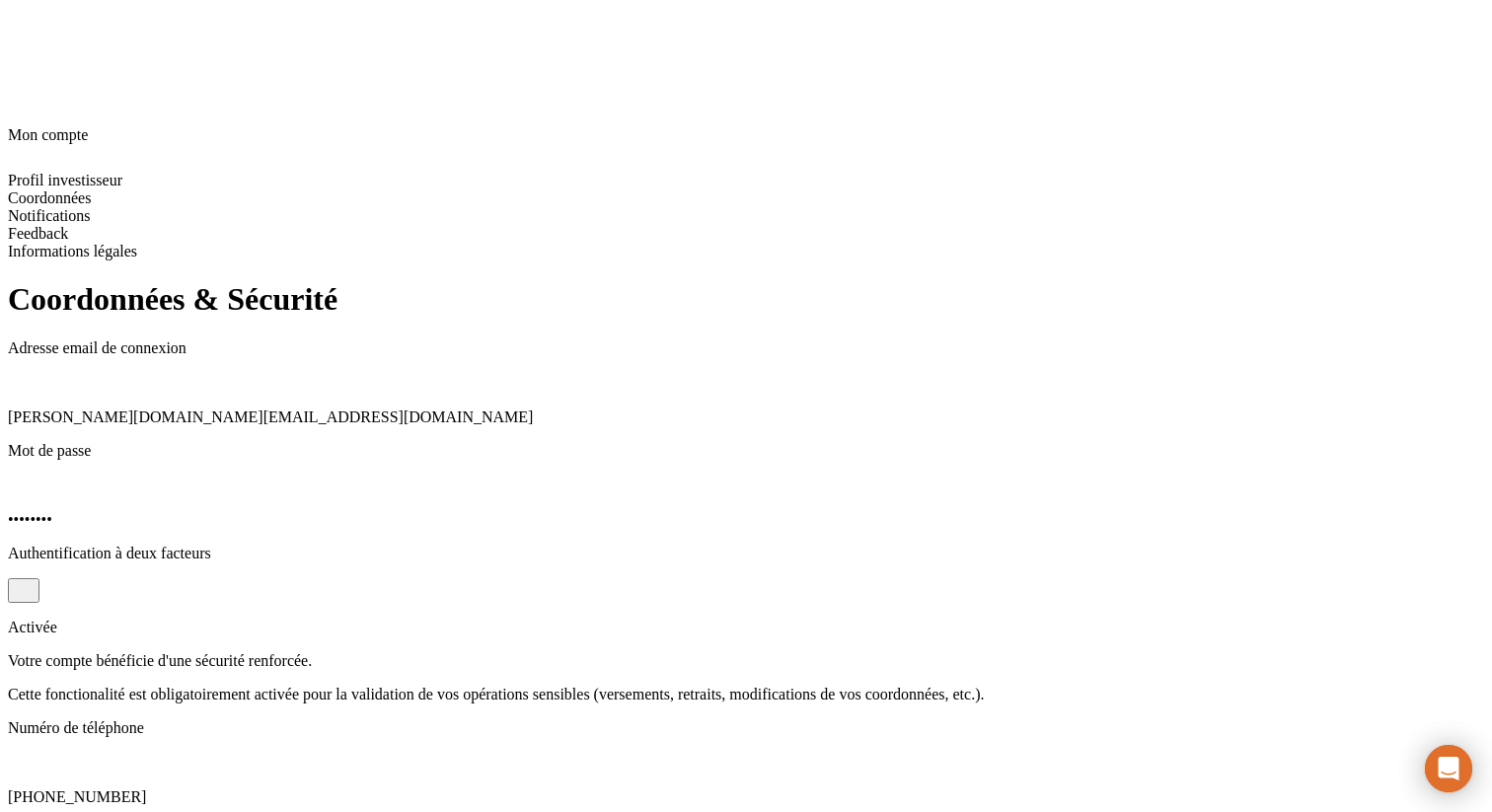 click 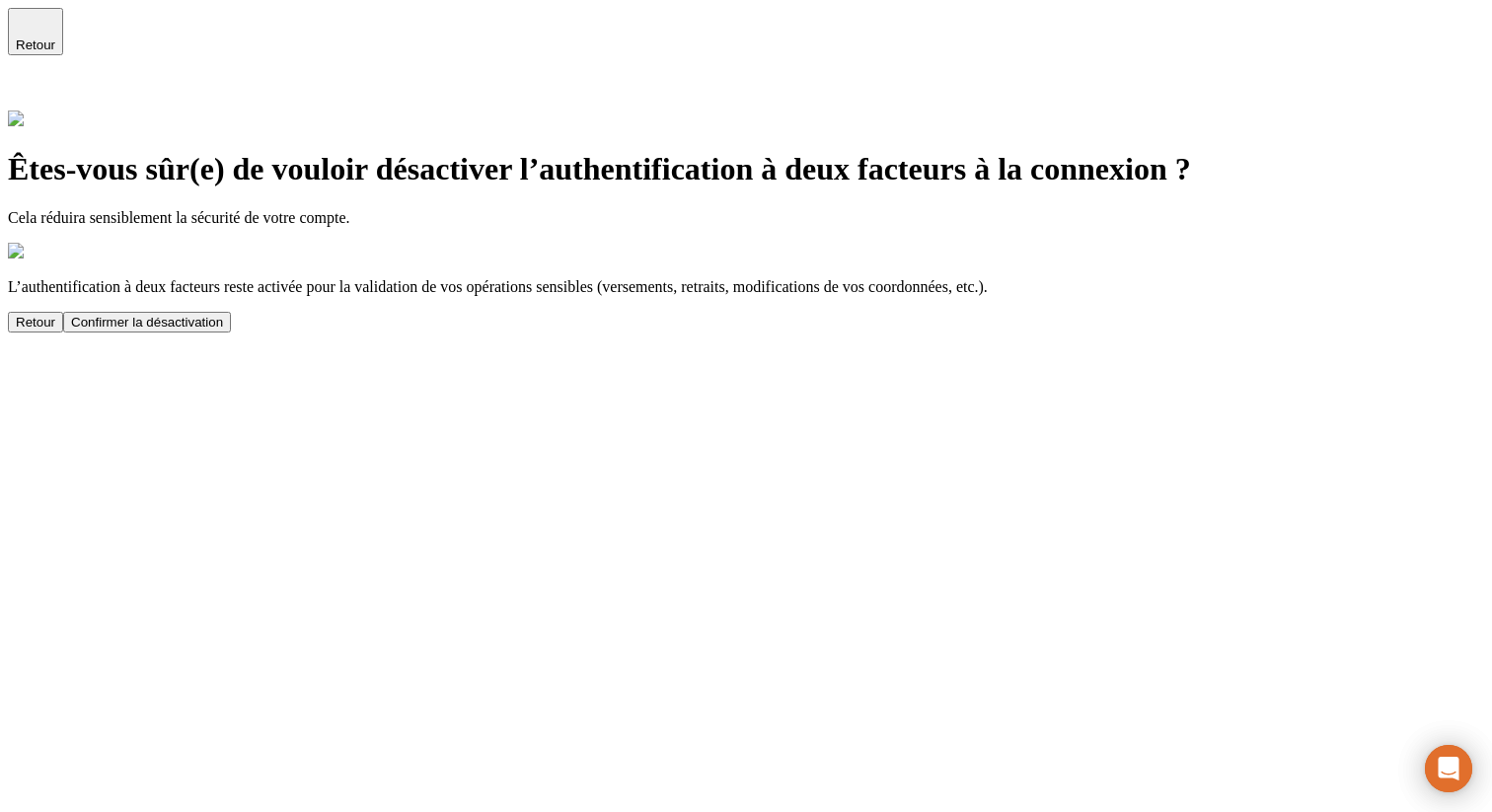 click on "Confirmer la désactivation" at bounding box center (147, 322) 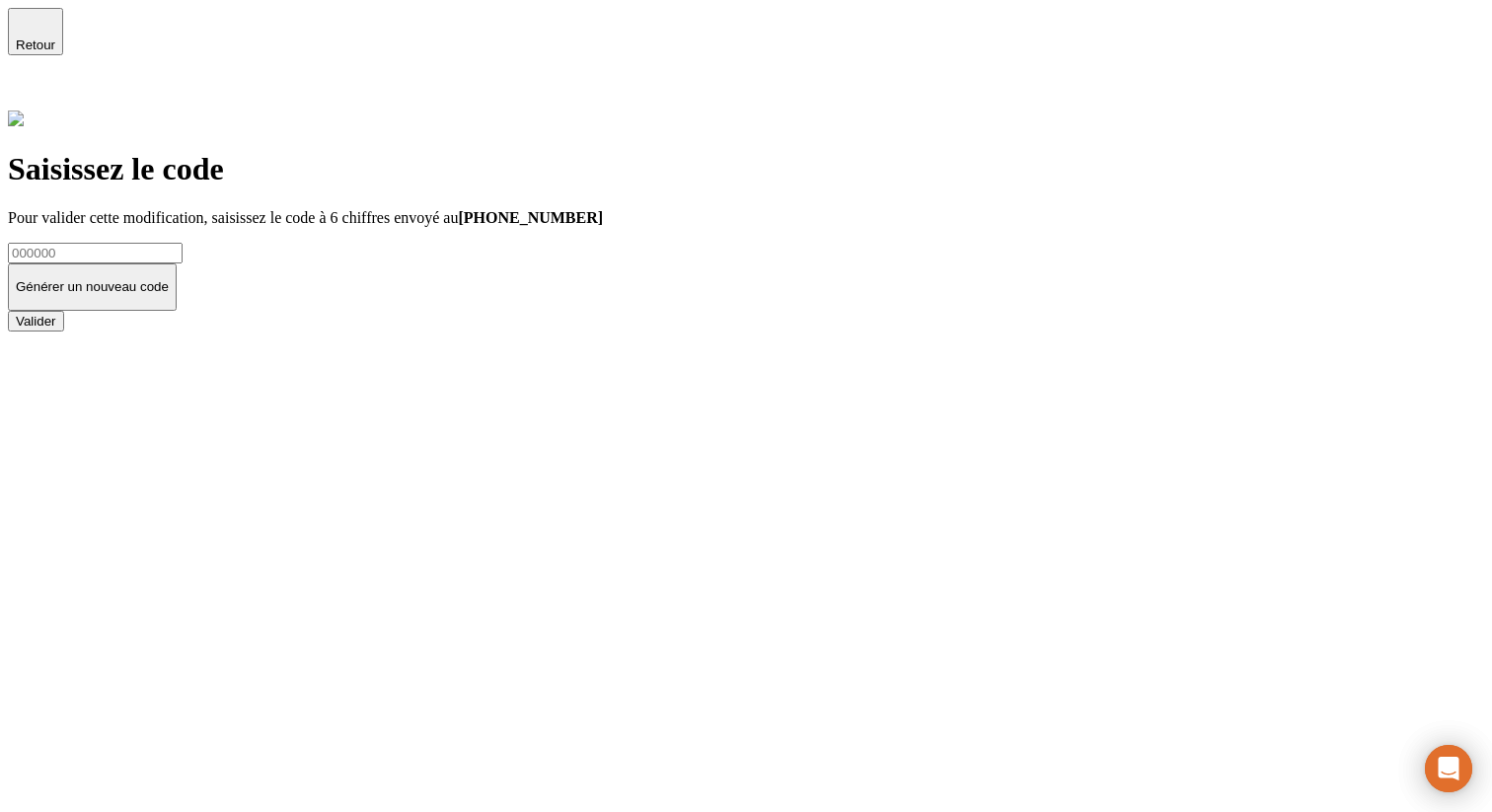 click at bounding box center [95, 253] 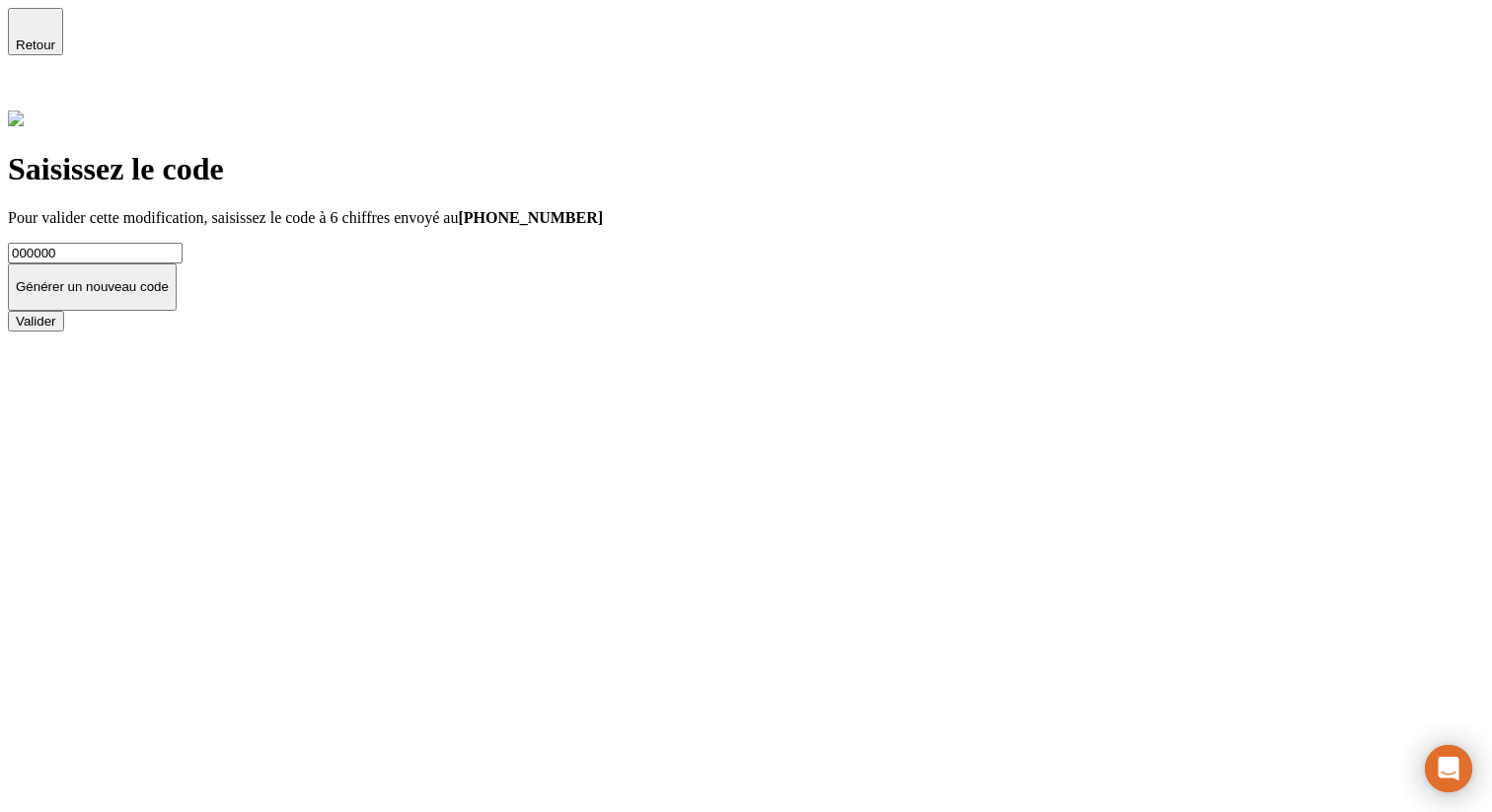 type on "000000" 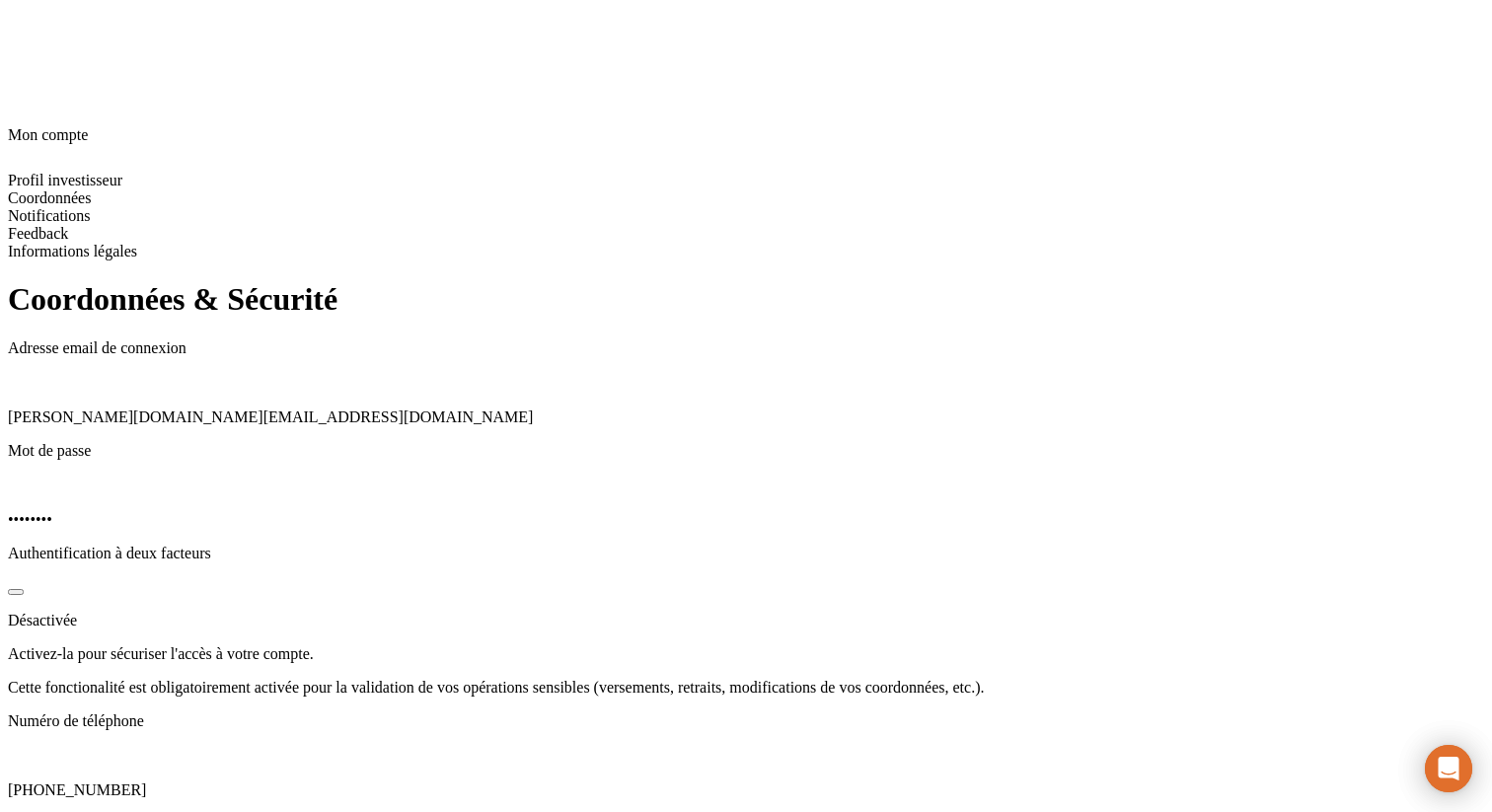 click 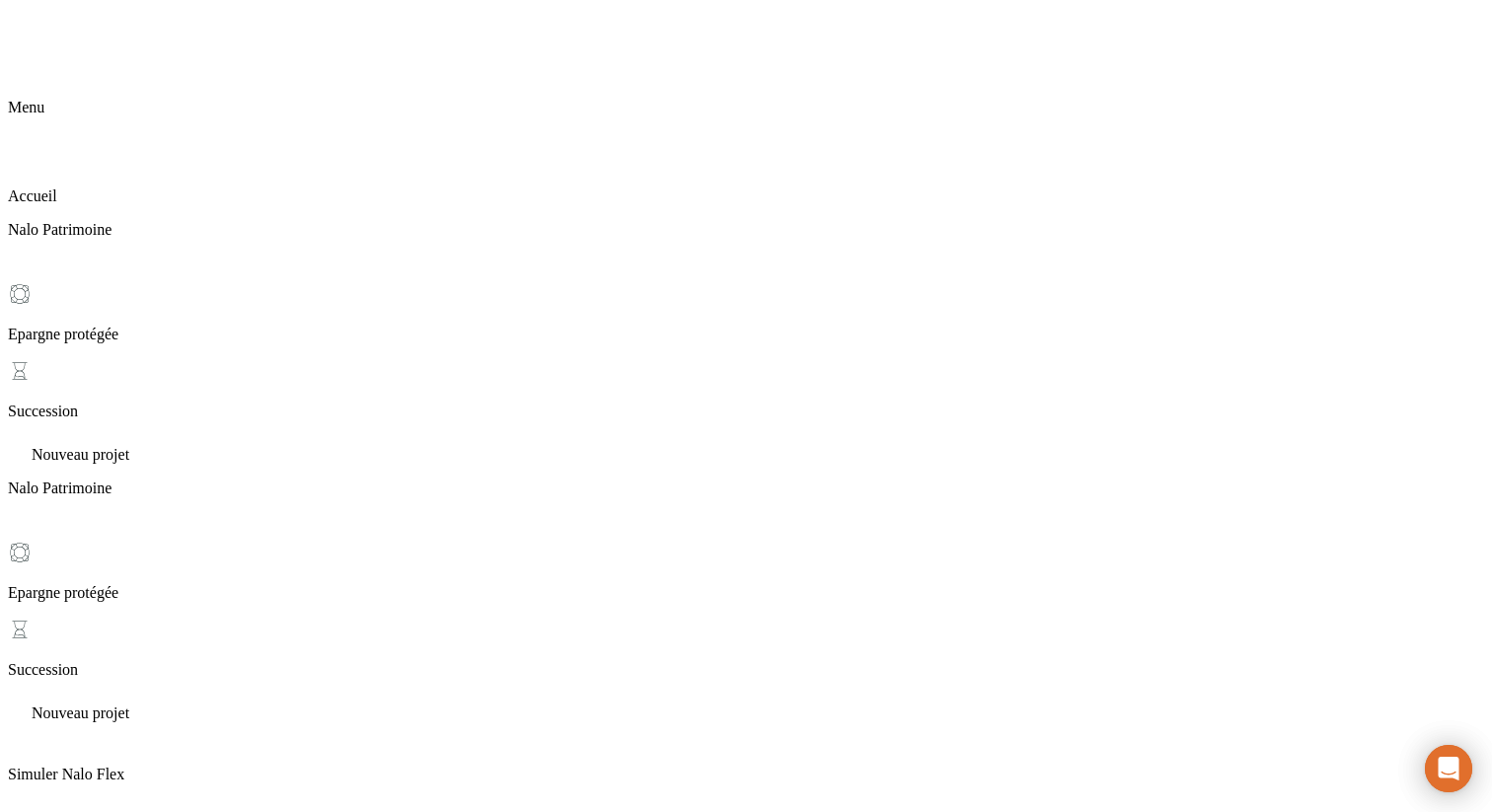 click on "Succession" at bounding box center (746, 3557) 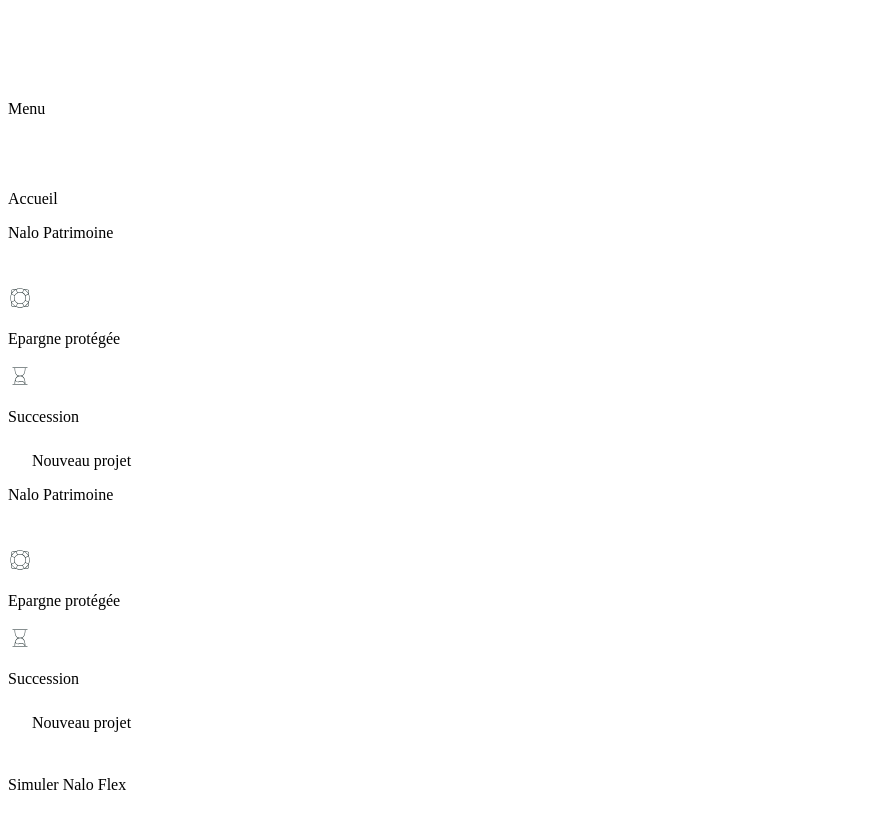 click 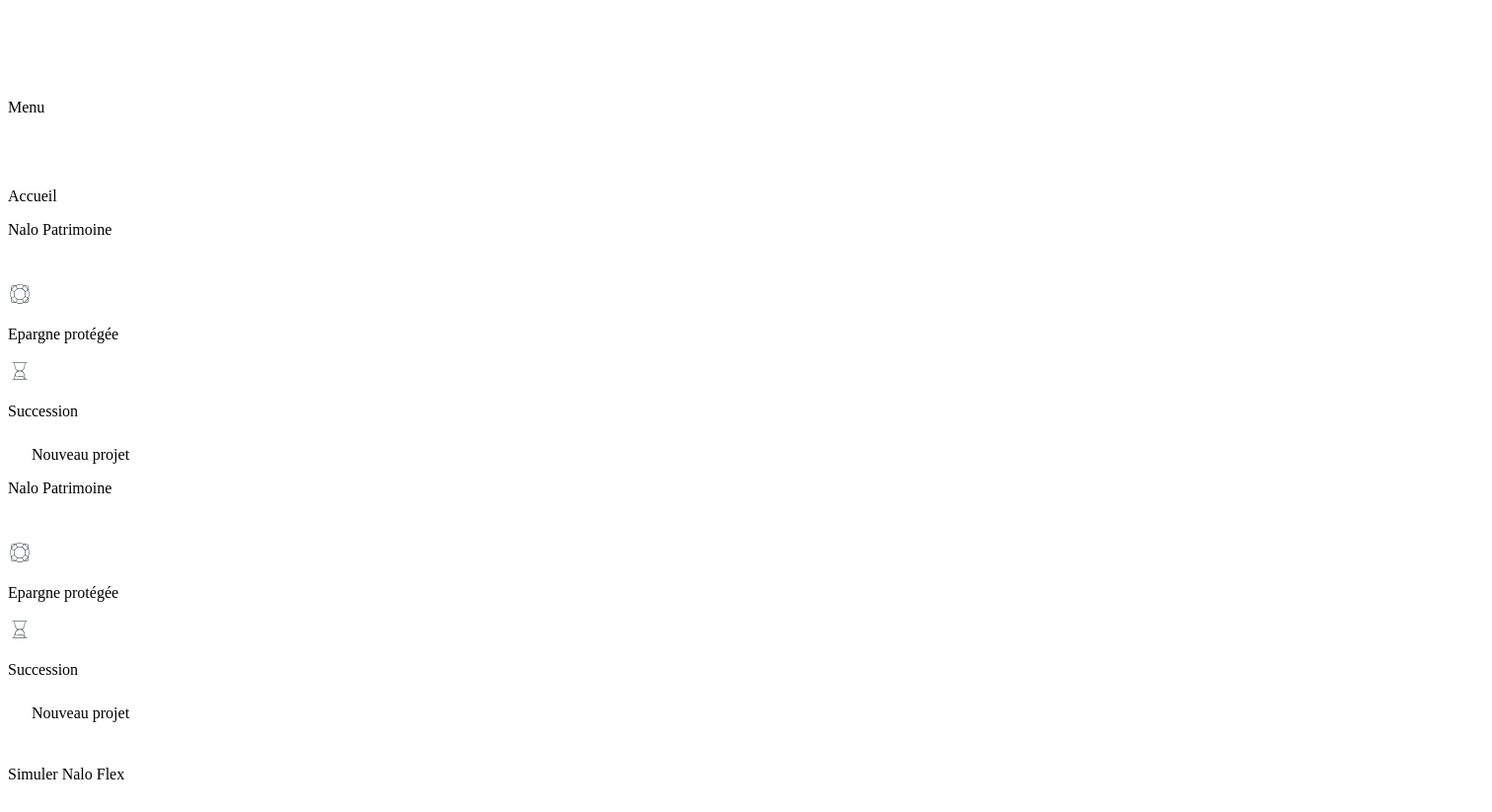 click on "Accueil" at bounding box center (746, 6103) 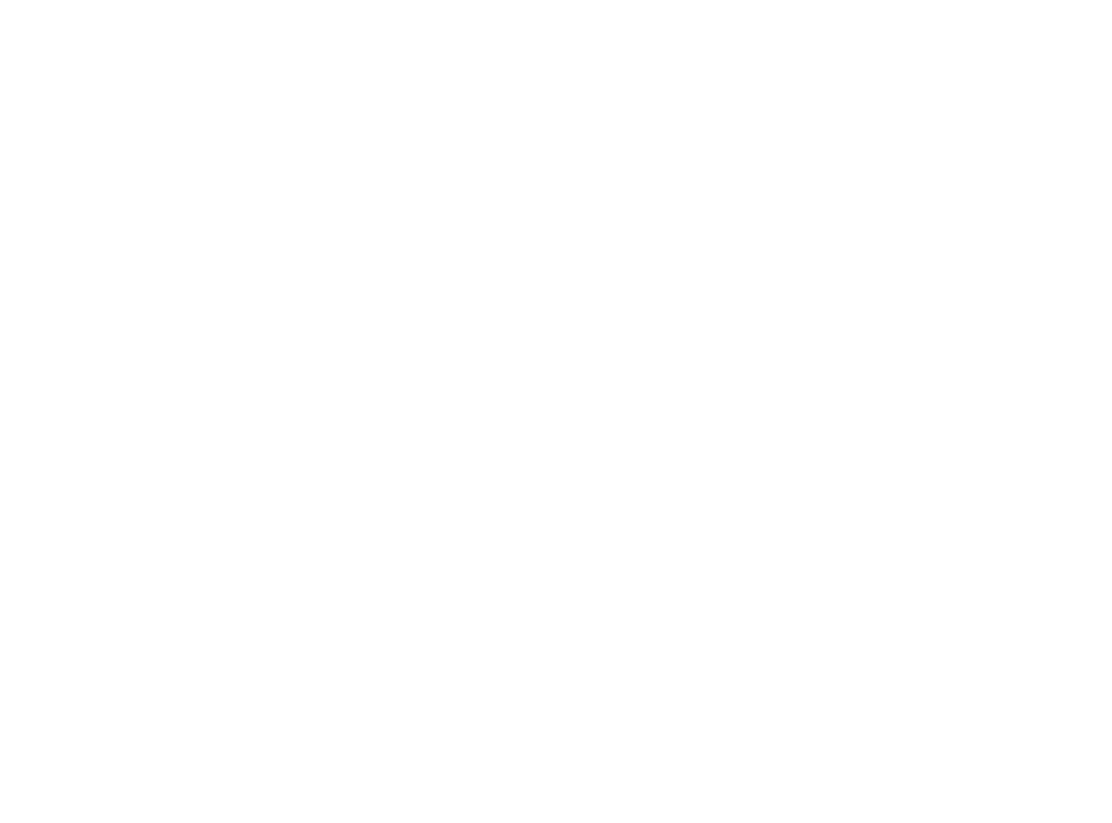 scroll, scrollTop: 0, scrollLeft: 0, axis: both 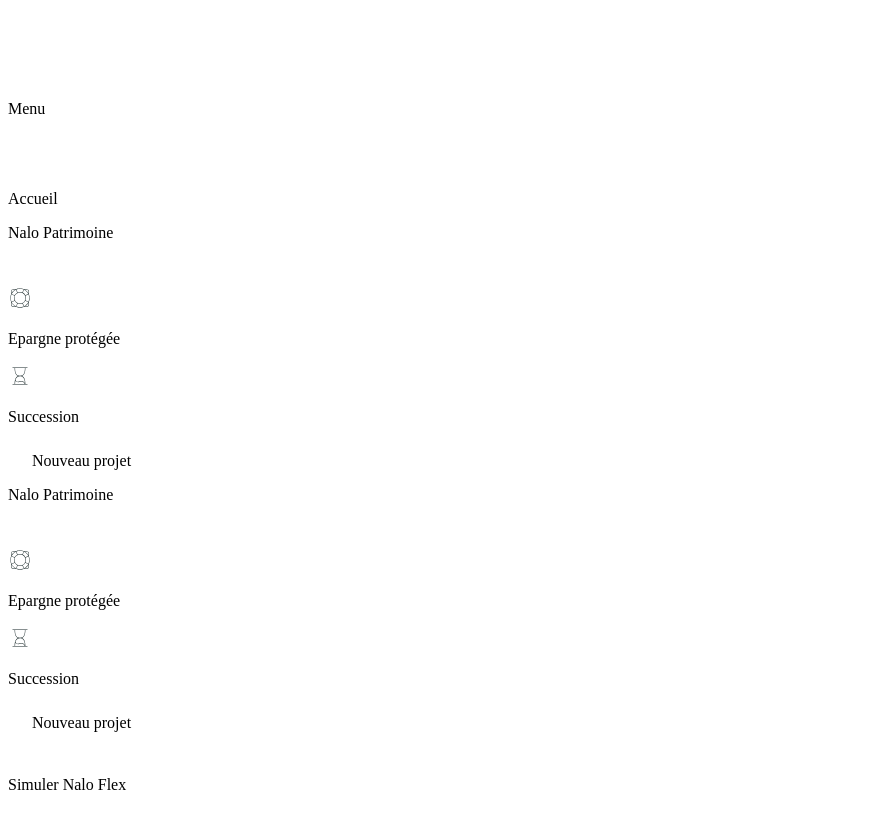 click 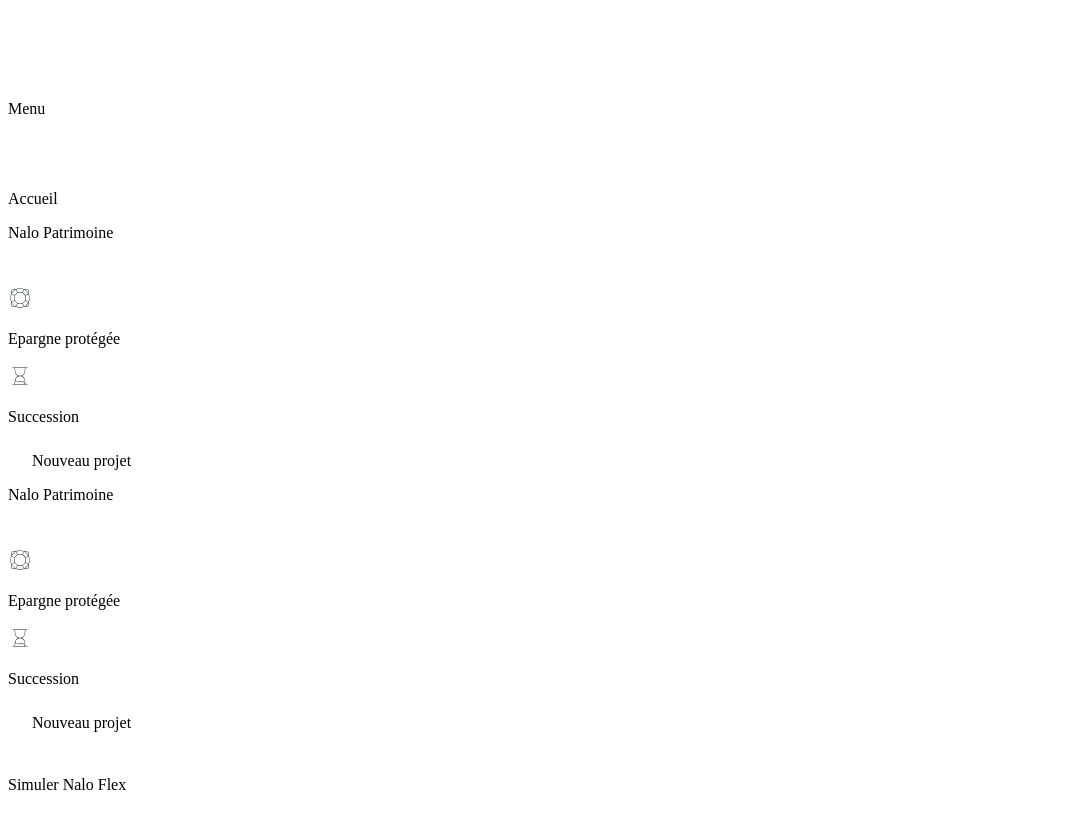 click on "Accueil" at bounding box center (543, 5653) 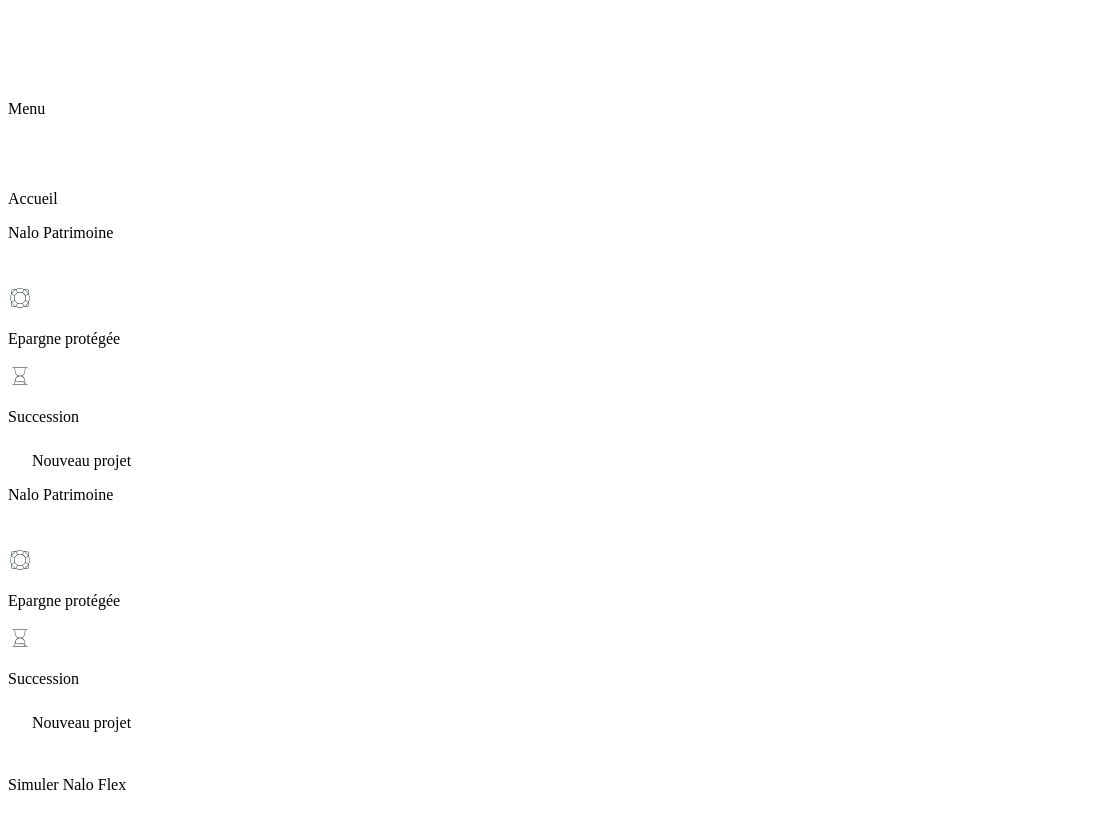 click on "Mon compte" at bounding box center (48, 3782) 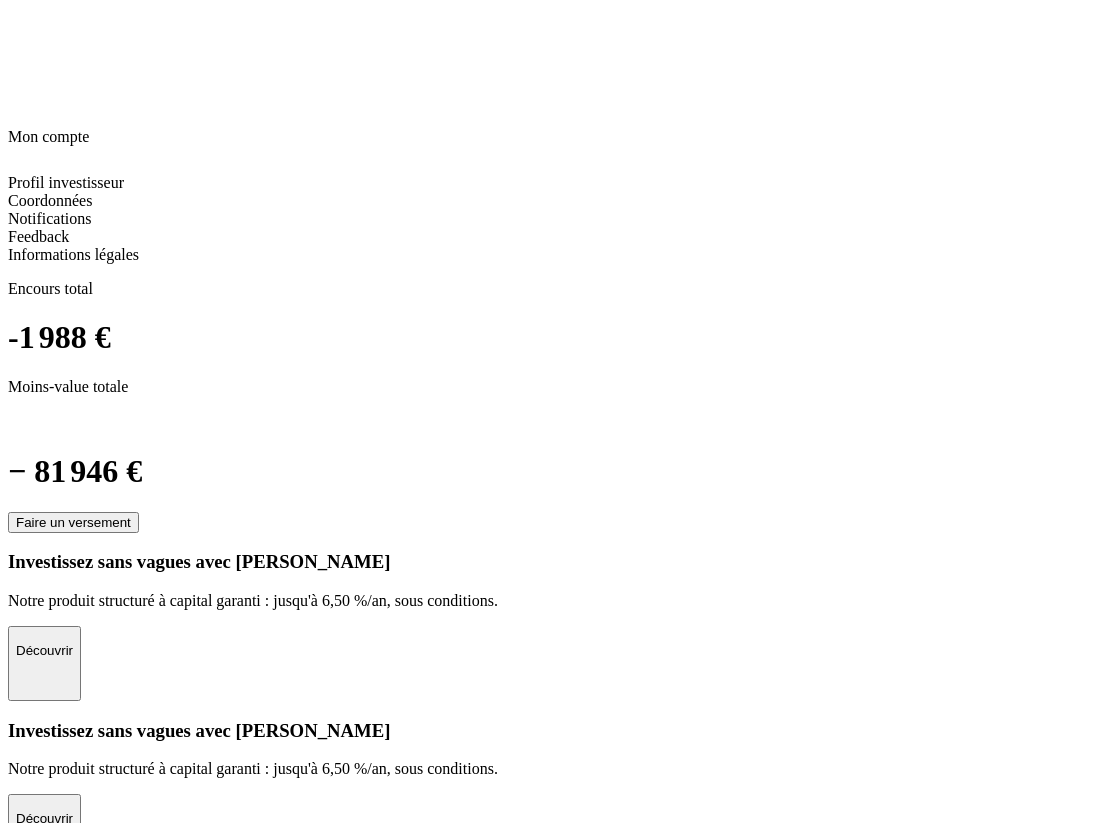 click 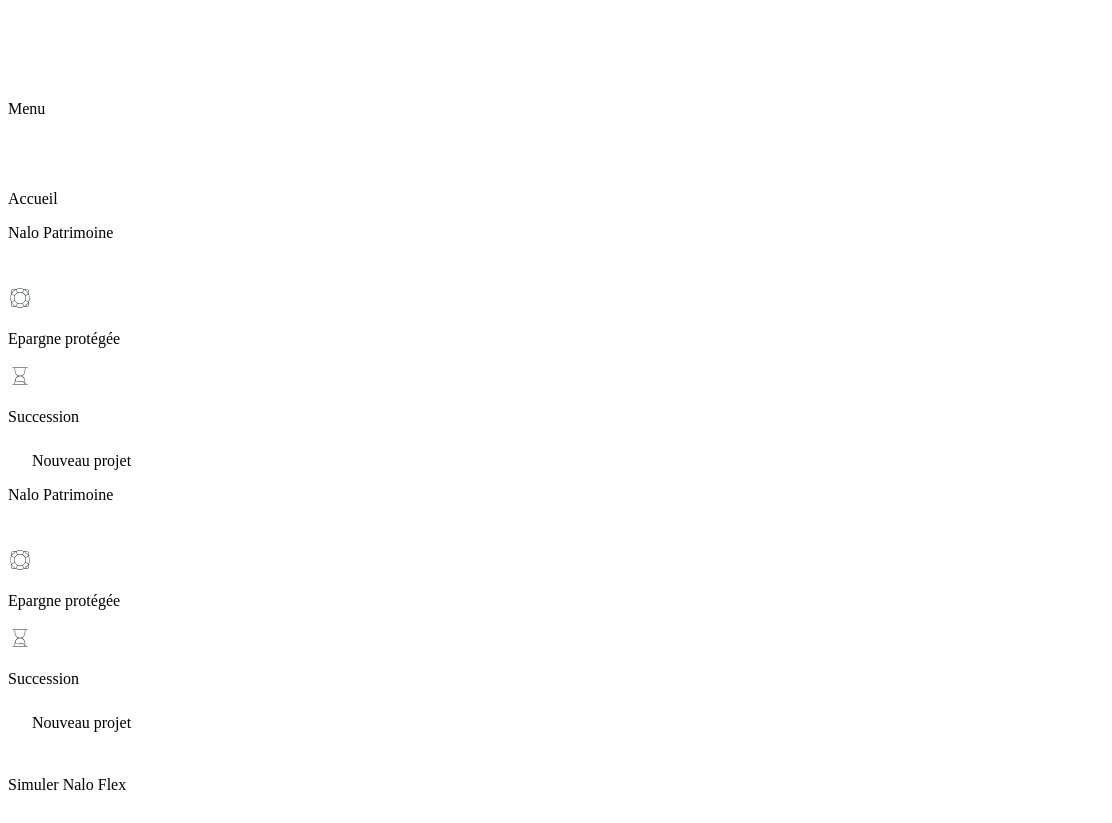 click on "Contrat" at bounding box center [32, 3754] 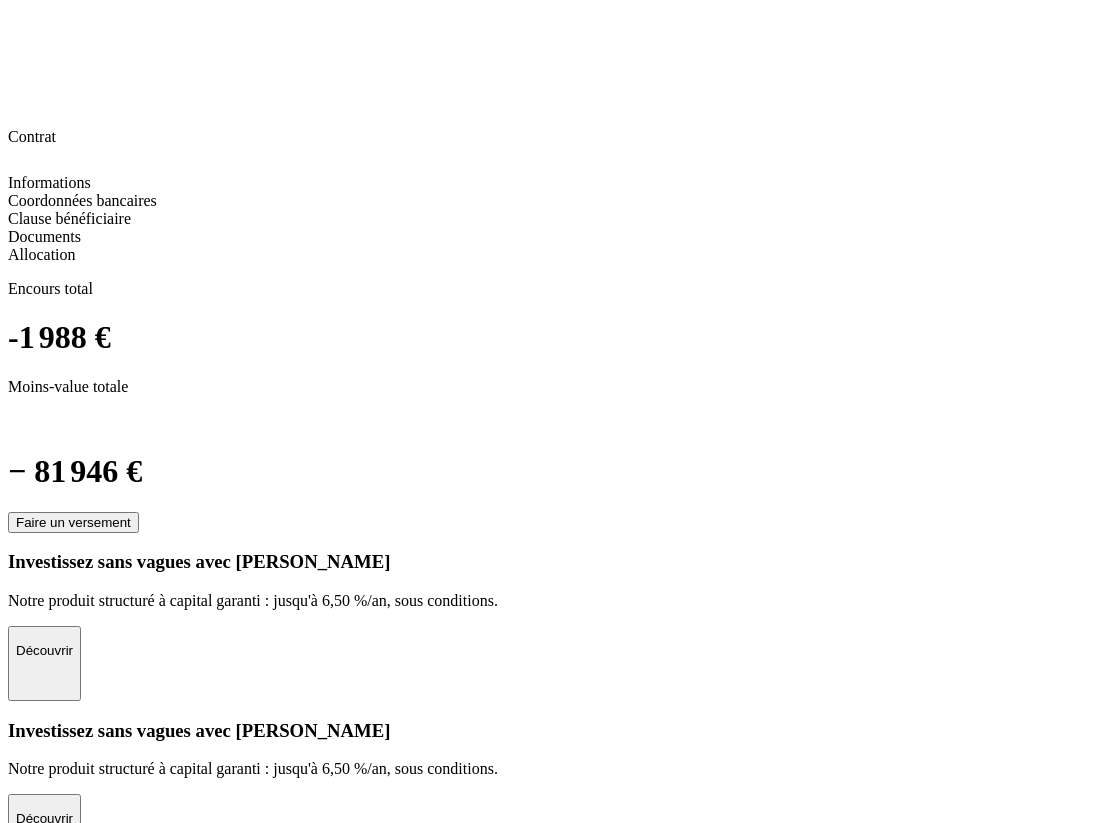 click on "Allocation" at bounding box center [49, 2411] 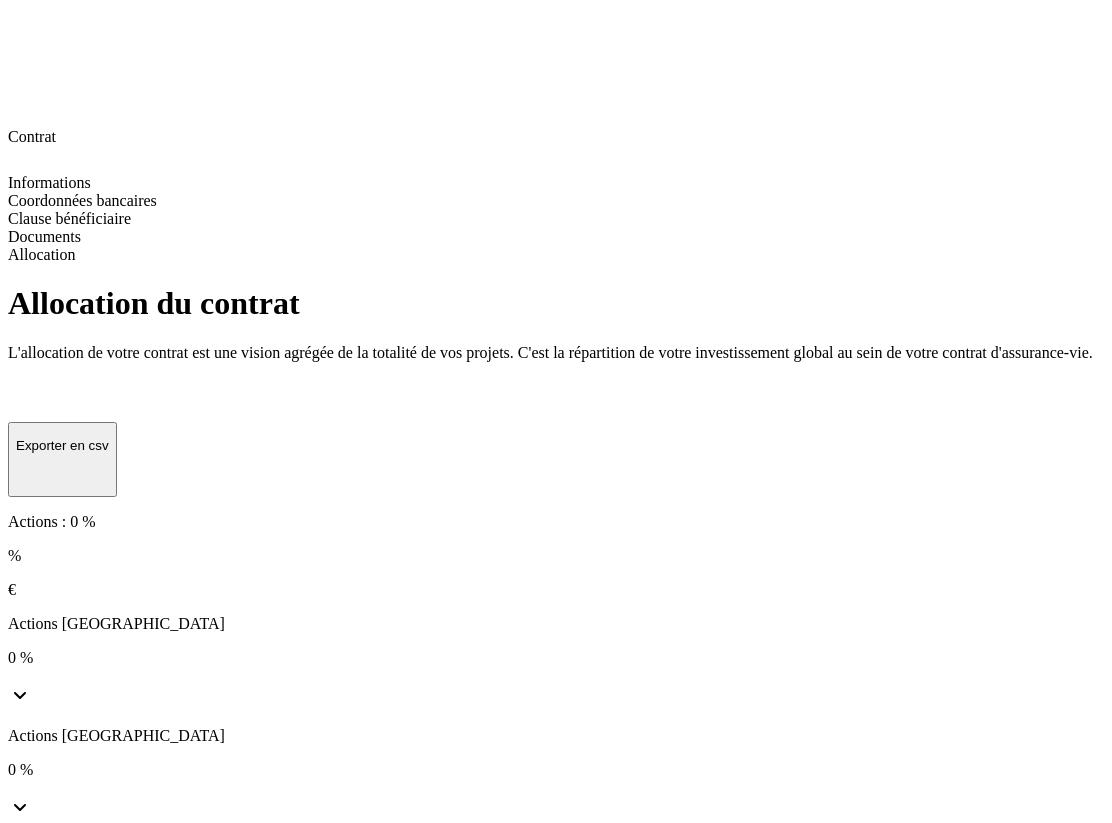 click on "€" at bounding box center [556, 590] 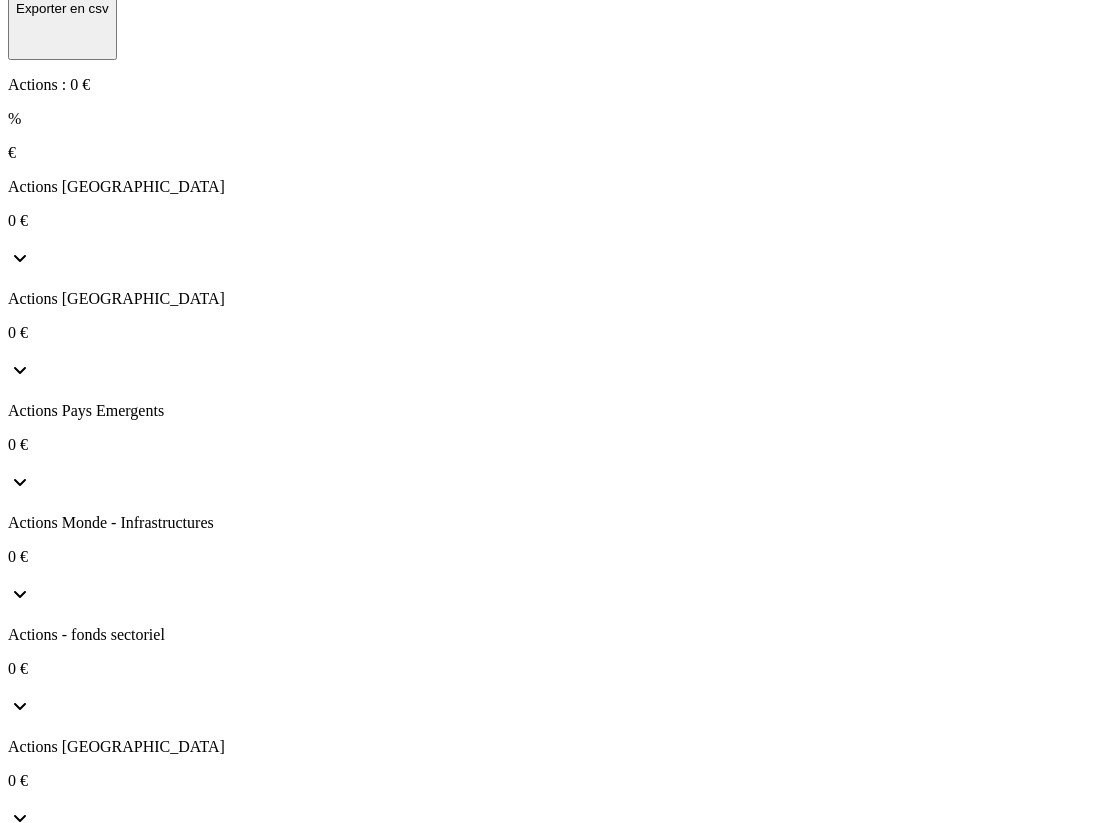 click on "€" at bounding box center [556, 2159] 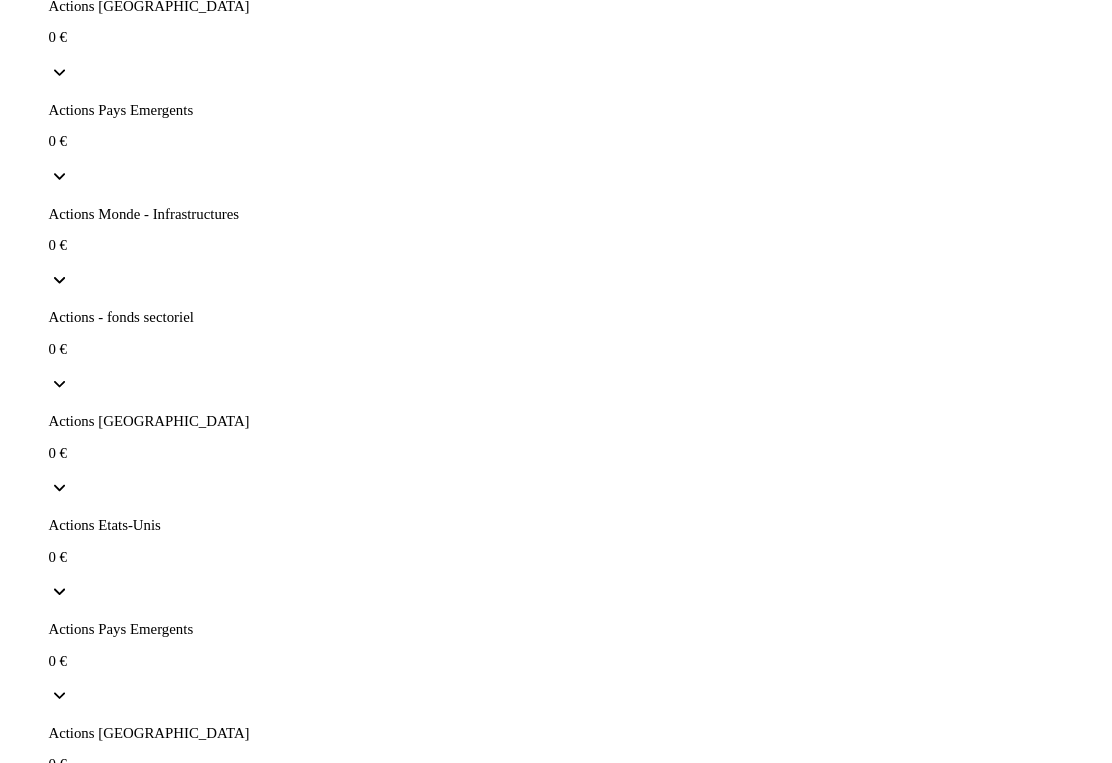 scroll, scrollTop: 0, scrollLeft: 0, axis: both 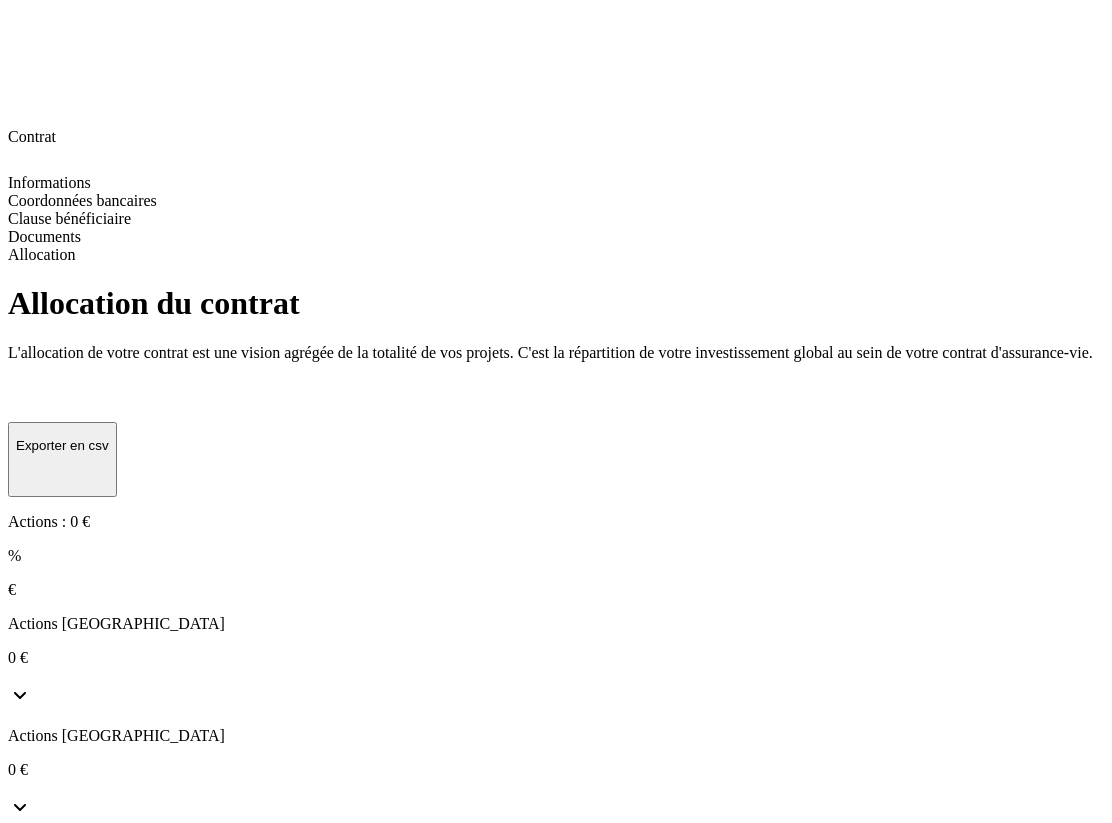 click 